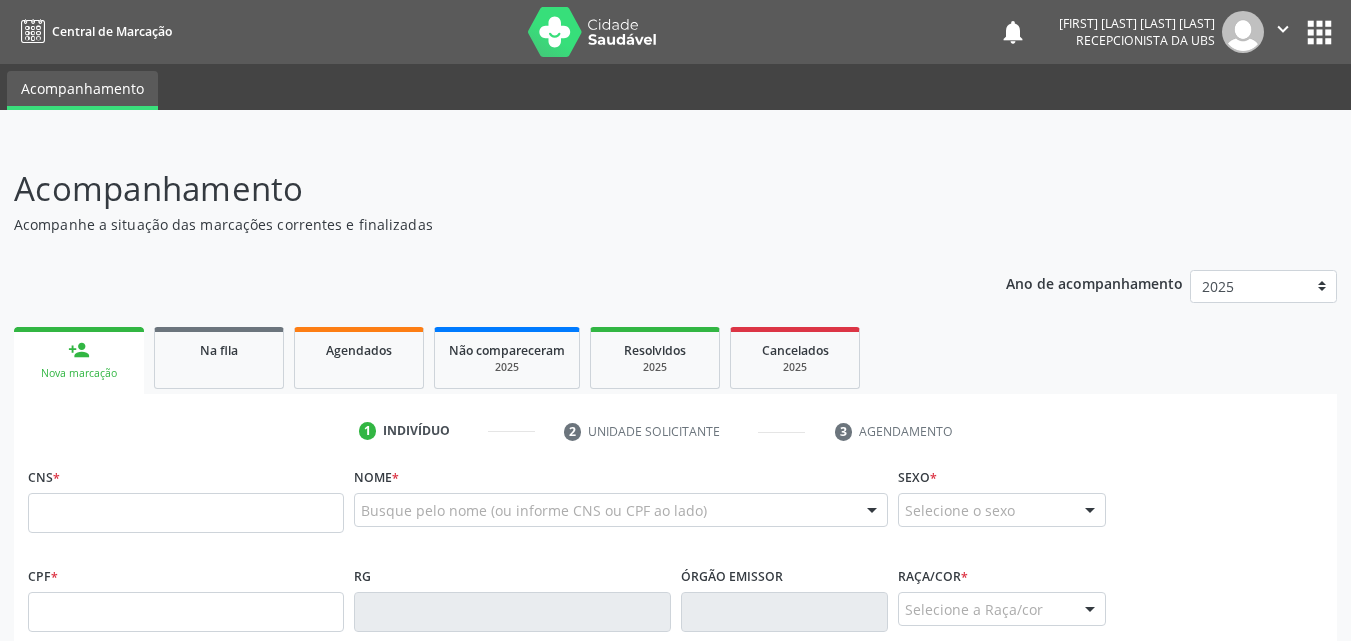 scroll, scrollTop: 0, scrollLeft: 0, axis: both 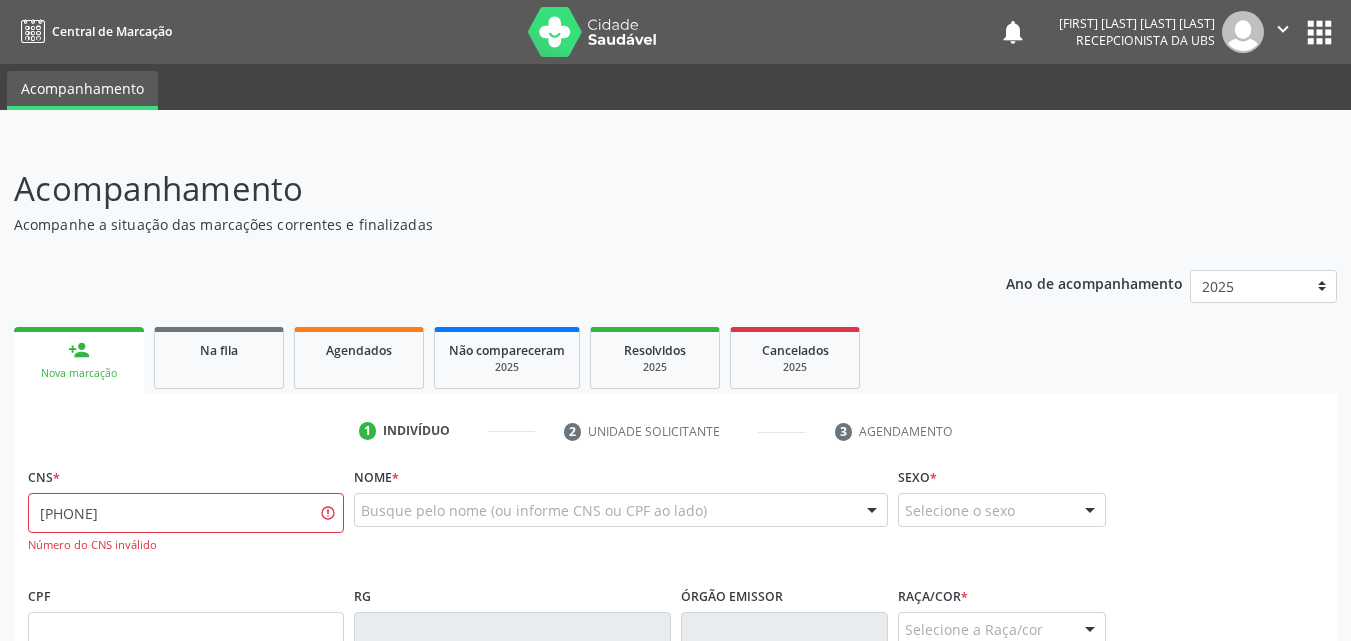 type on "[PHONE]" 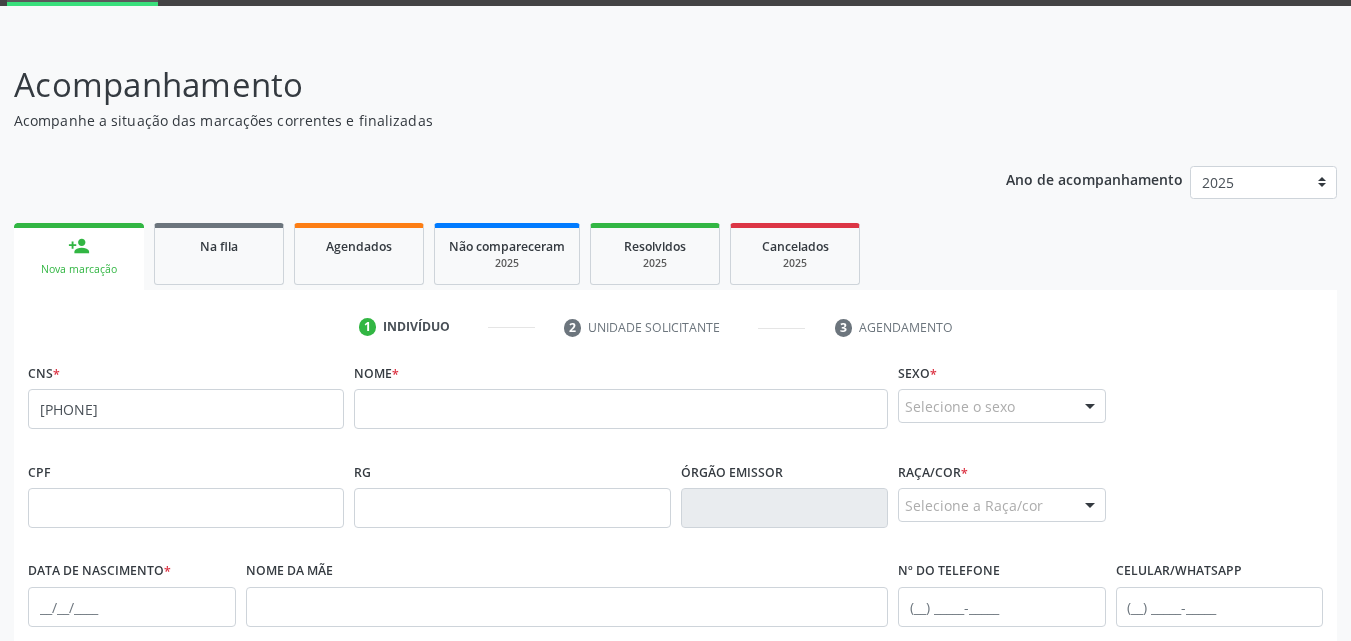 scroll, scrollTop: 100, scrollLeft: 0, axis: vertical 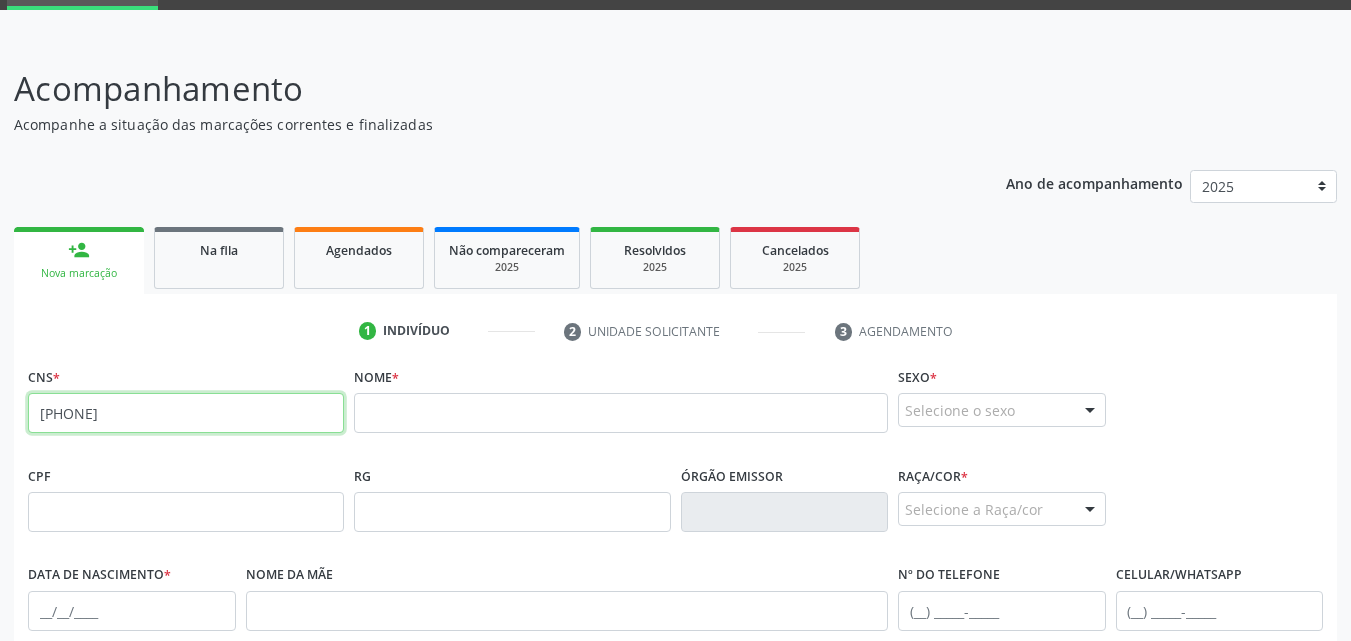 drag, startPoint x: 192, startPoint y: 421, endPoint x: 0, endPoint y: 417, distance: 192.04166 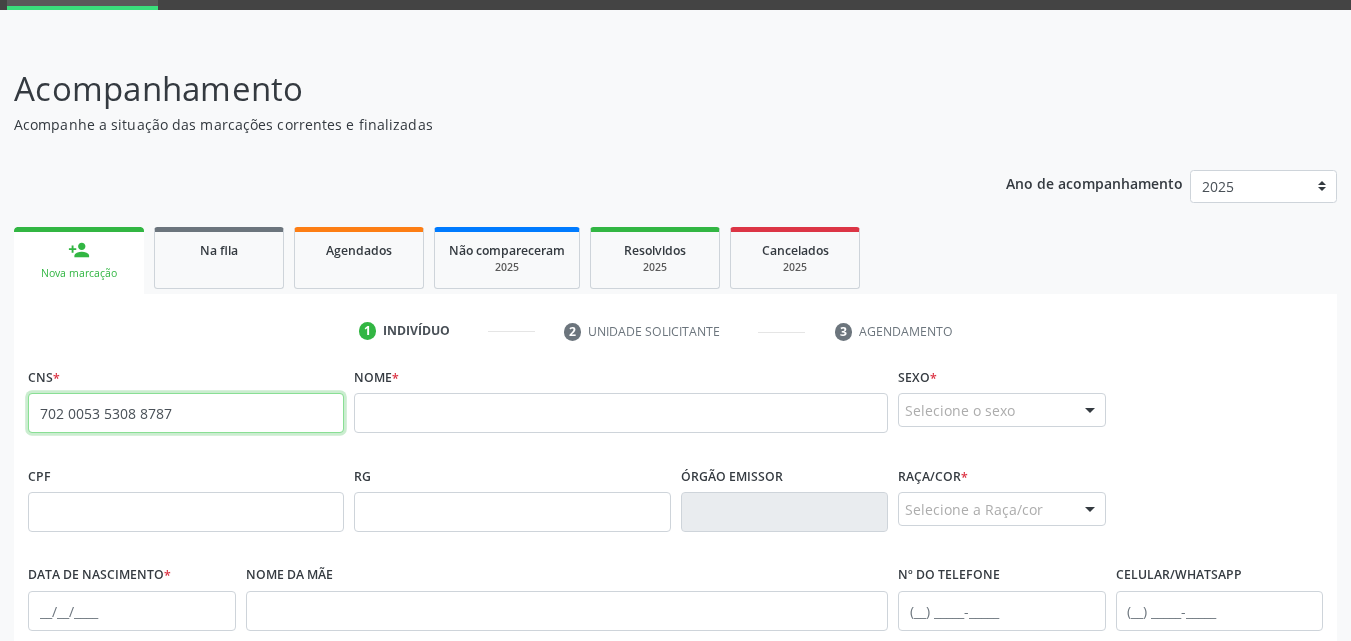 type on "702 0053 5308 8787" 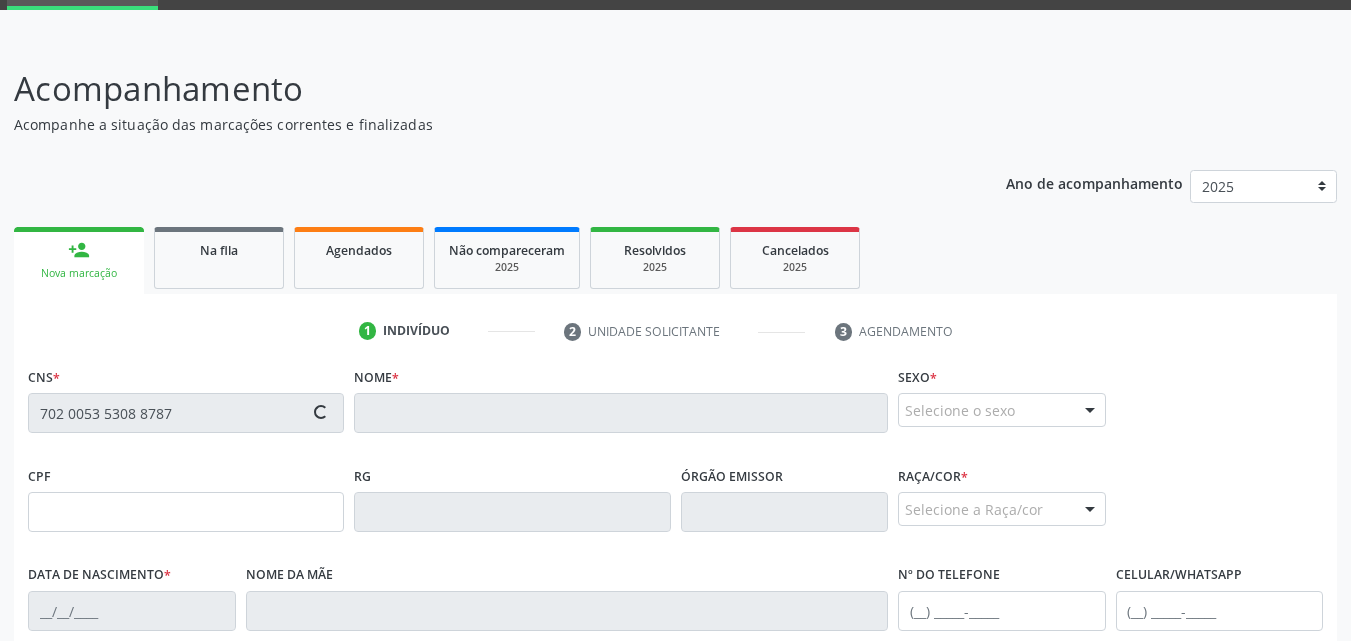 type on "[SSN]" 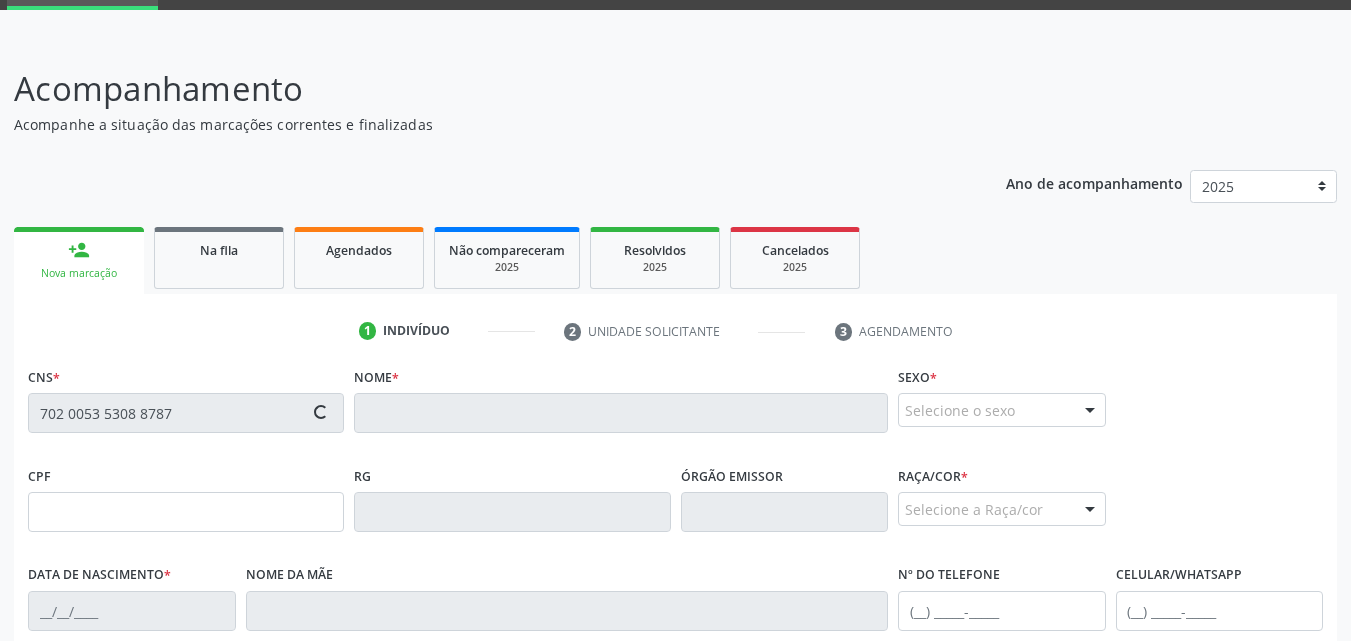 type on "[DATE]" 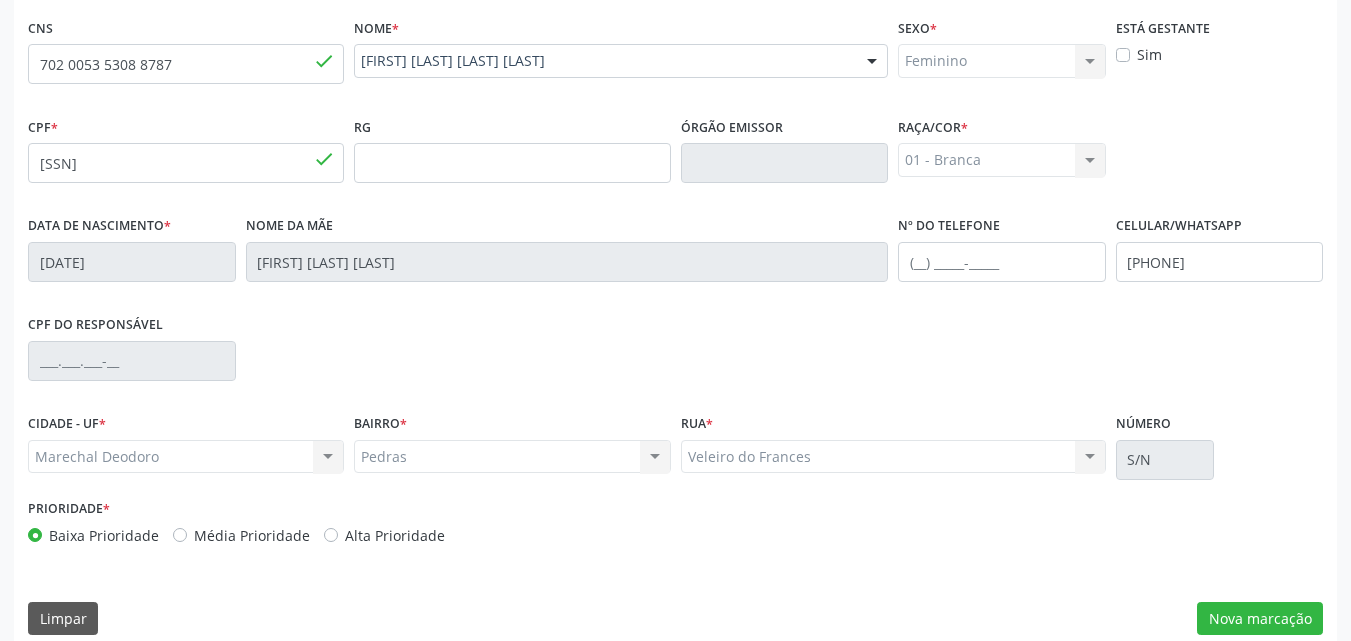 scroll, scrollTop: 471, scrollLeft: 0, axis: vertical 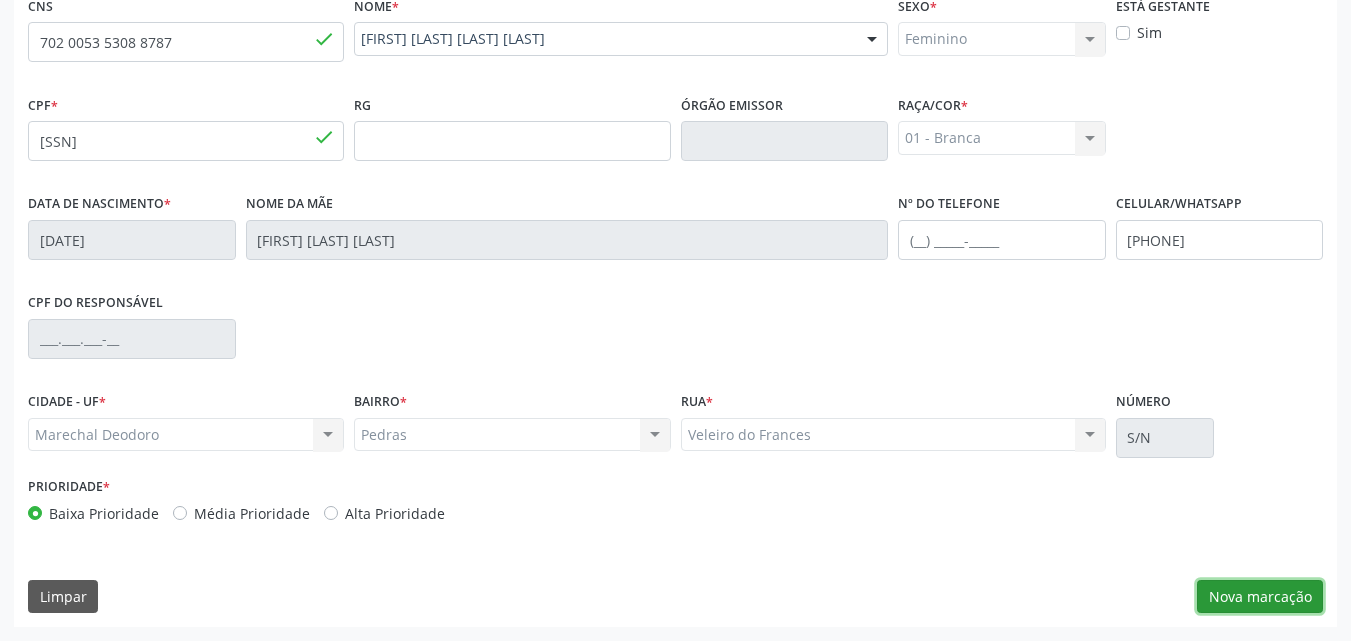 click on "Nova marcação" at bounding box center (1260, 597) 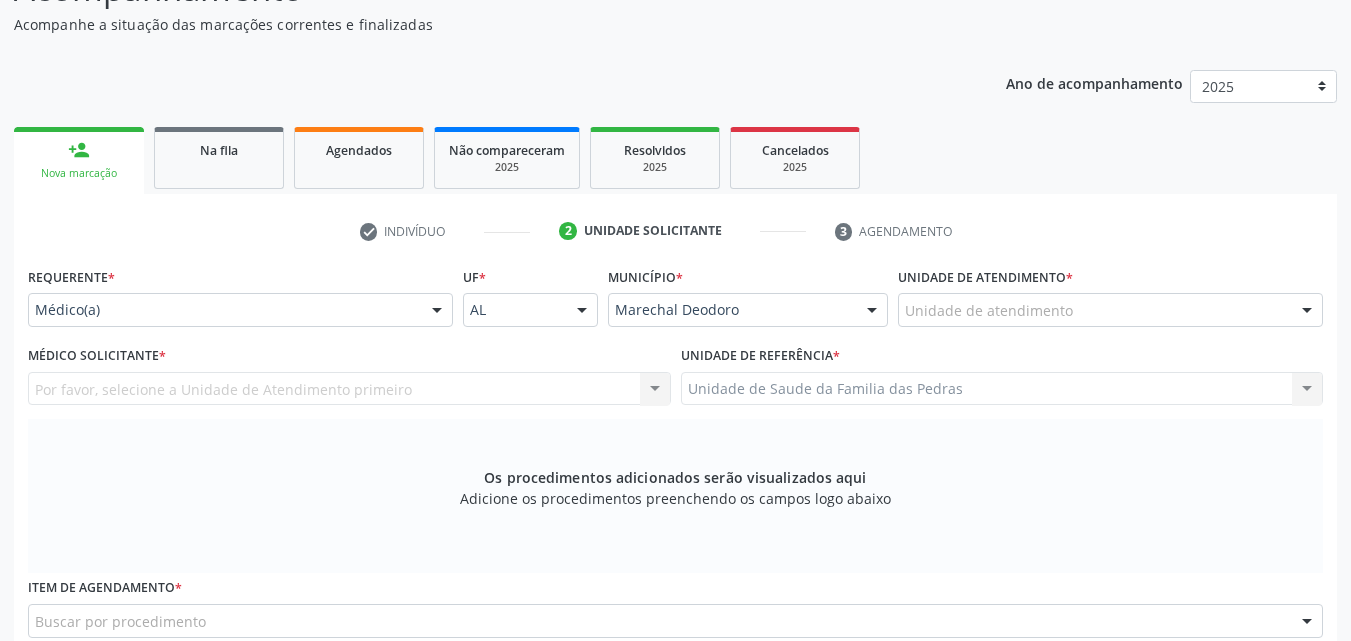 scroll, scrollTop: 300, scrollLeft: 0, axis: vertical 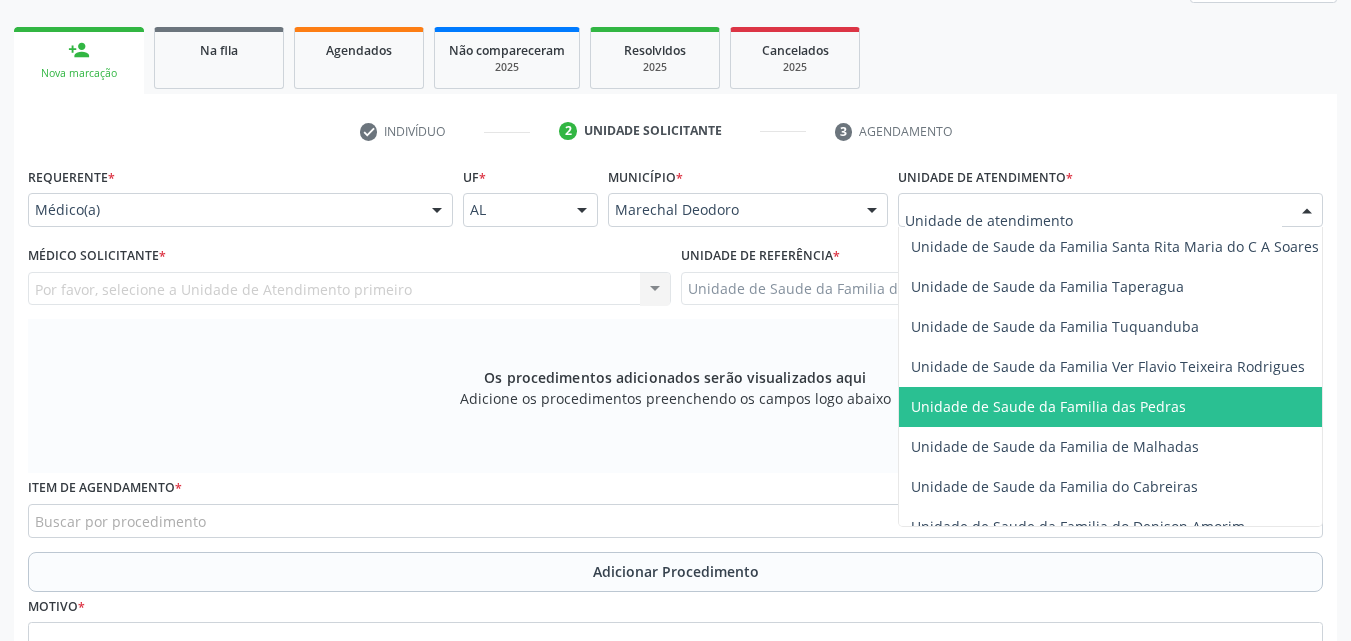 click on "Unidade de Saude da Familia das Pedras" at bounding box center (1115, 407) 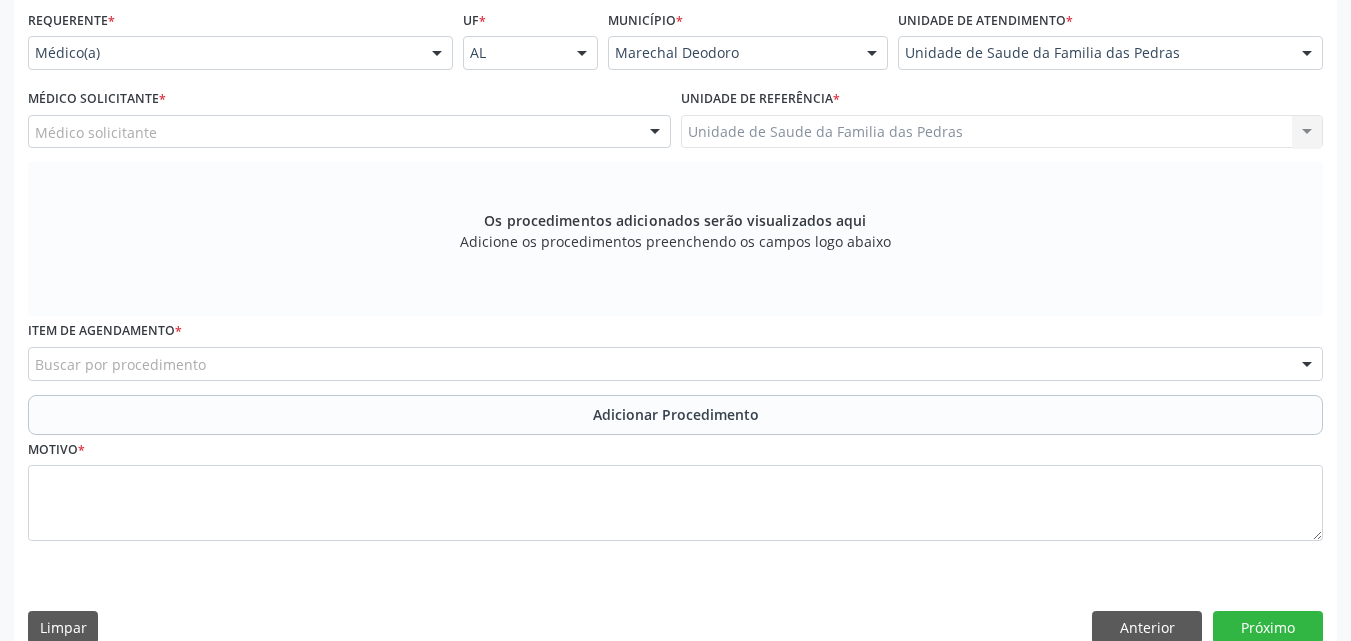 scroll, scrollTop: 488, scrollLeft: 0, axis: vertical 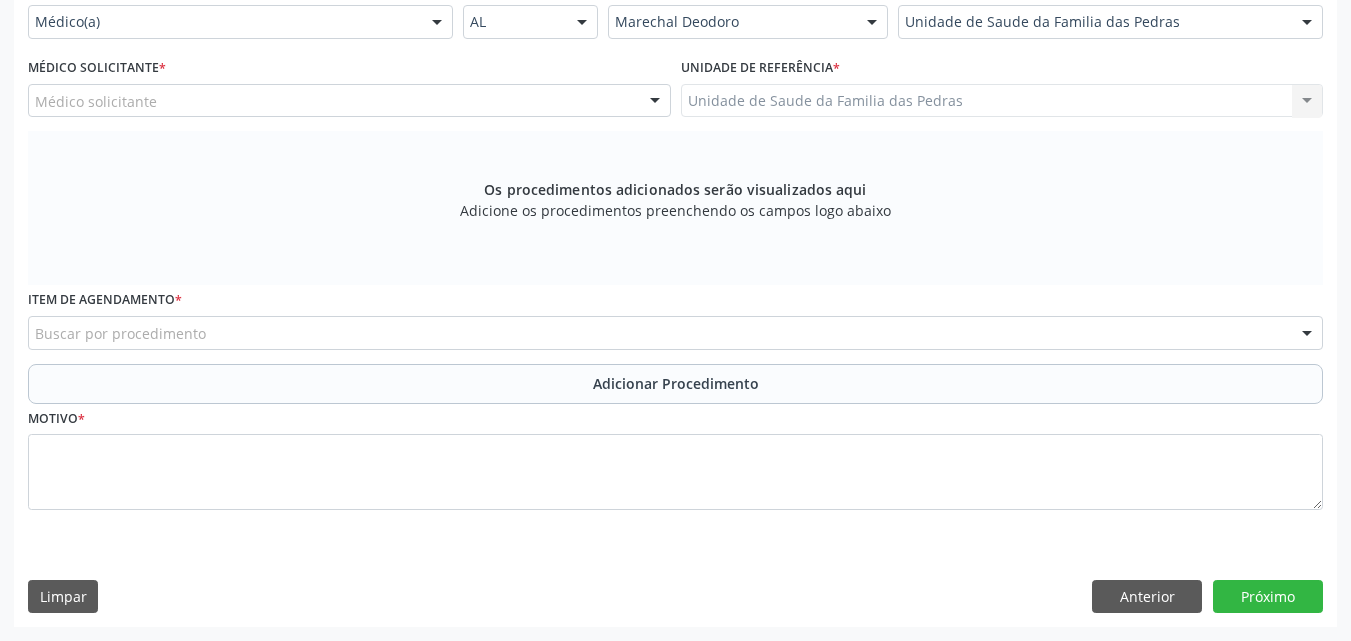click on "Buscar por procedimento" at bounding box center [675, 333] 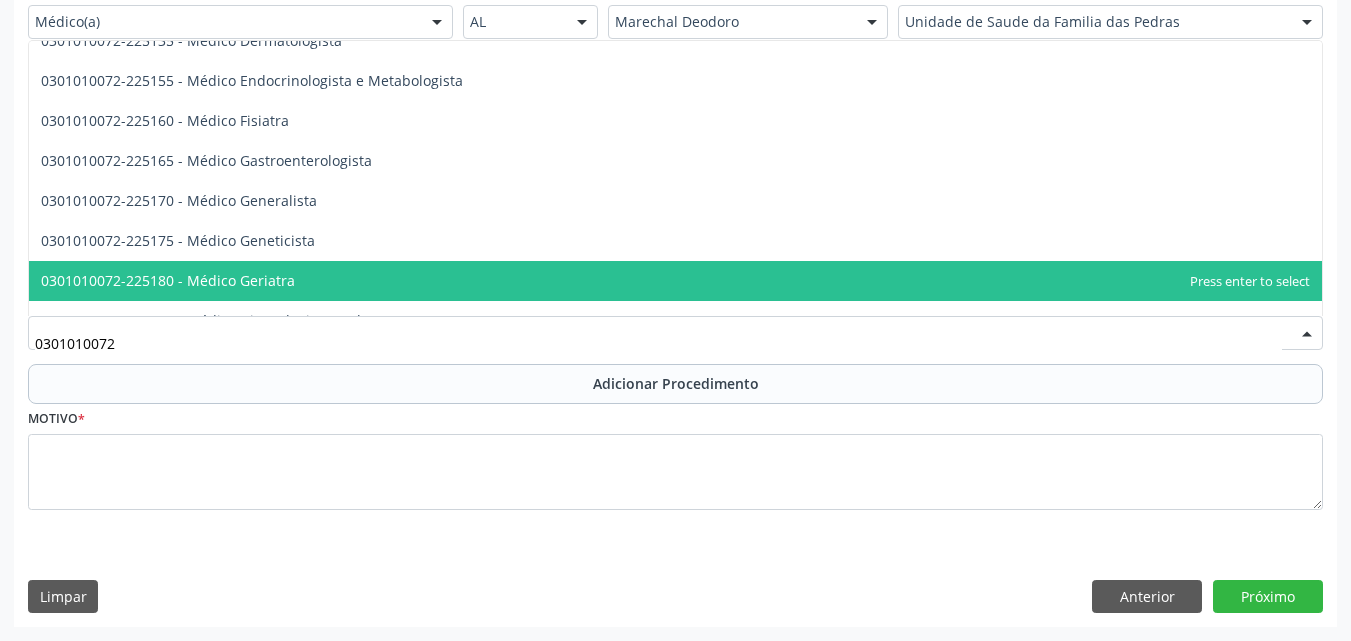 scroll, scrollTop: 1000, scrollLeft: 0, axis: vertical 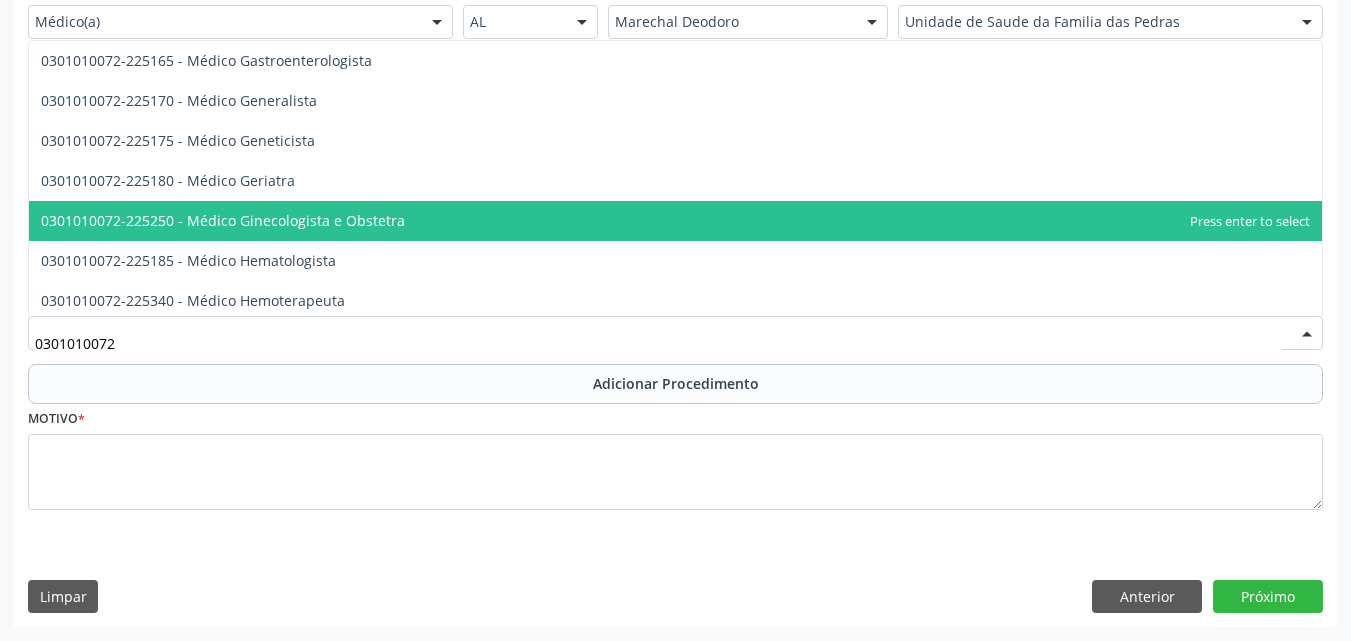 click on "0301010072-225250 - Médico Ginecologista e Obstetra" at bounding box center [675, 221] 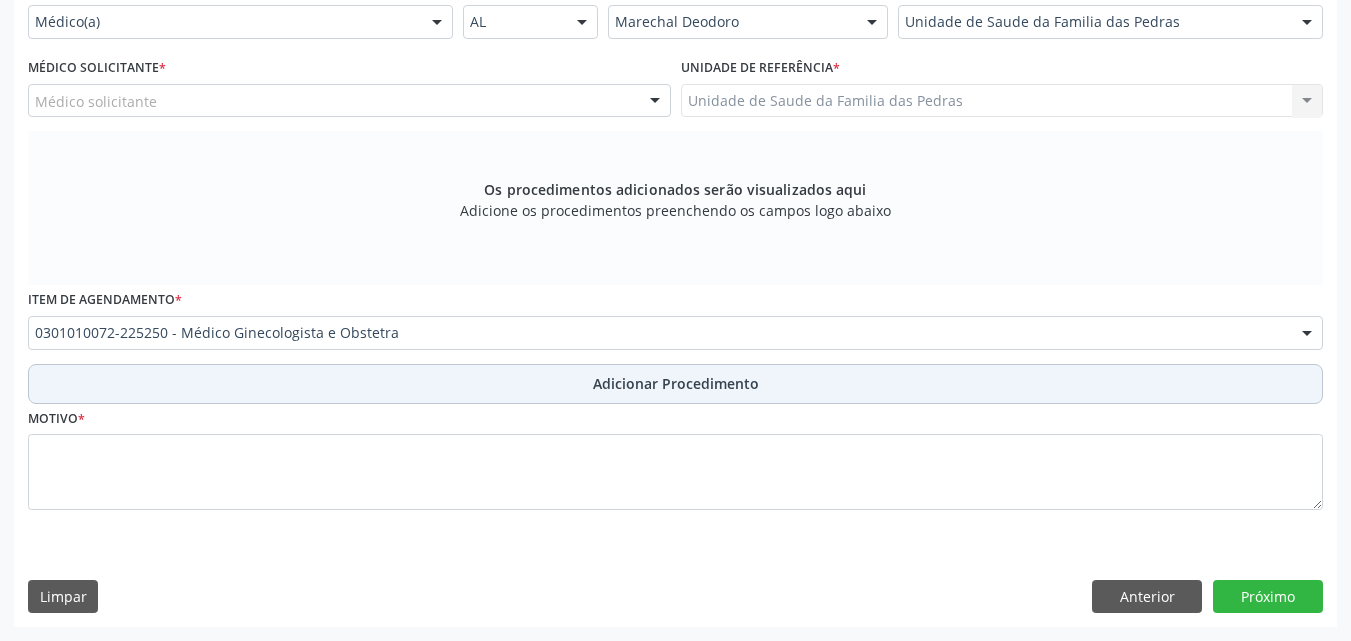 click on "Adicionar Procedimento" at bounding box center (675, 384) 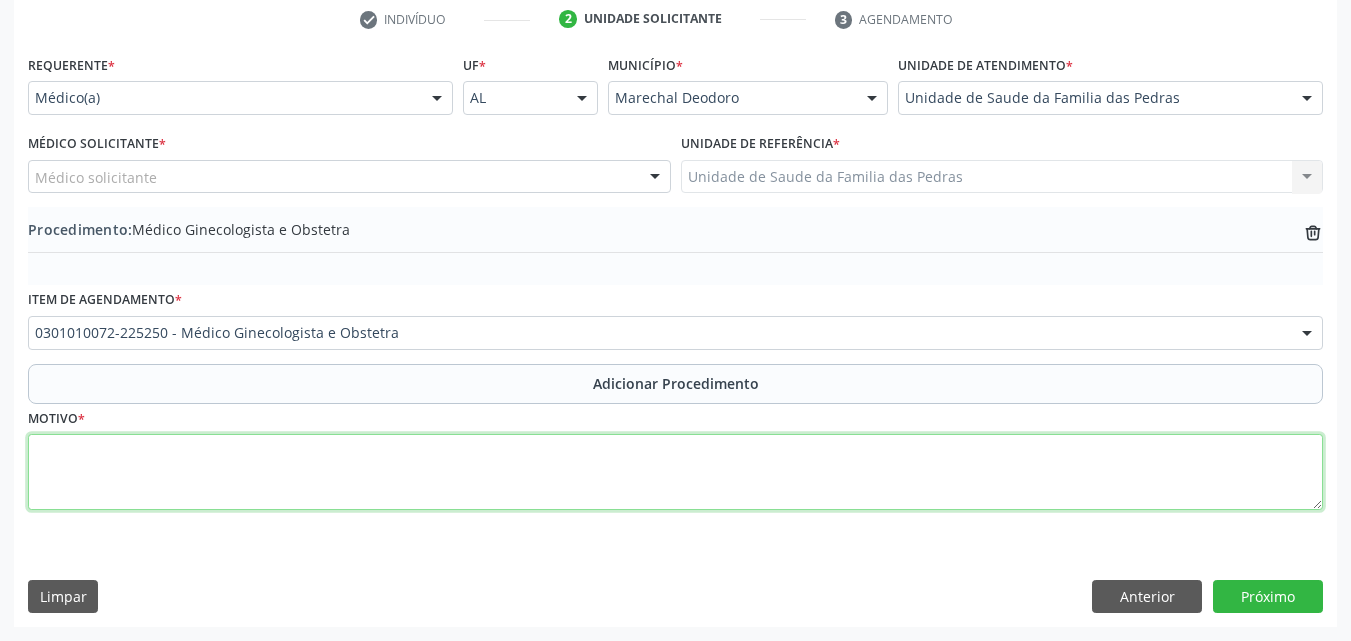 click at bounding box center (675, 472) 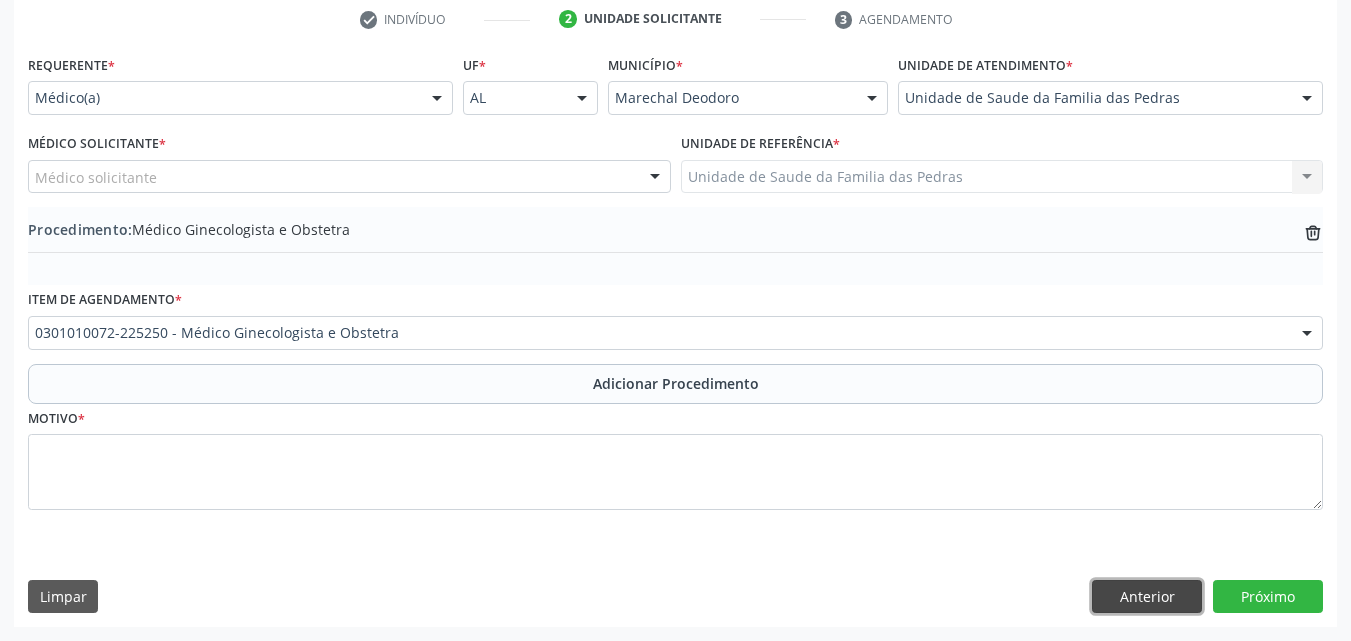 click on "Anterior" at bounding box center (1147, 597) 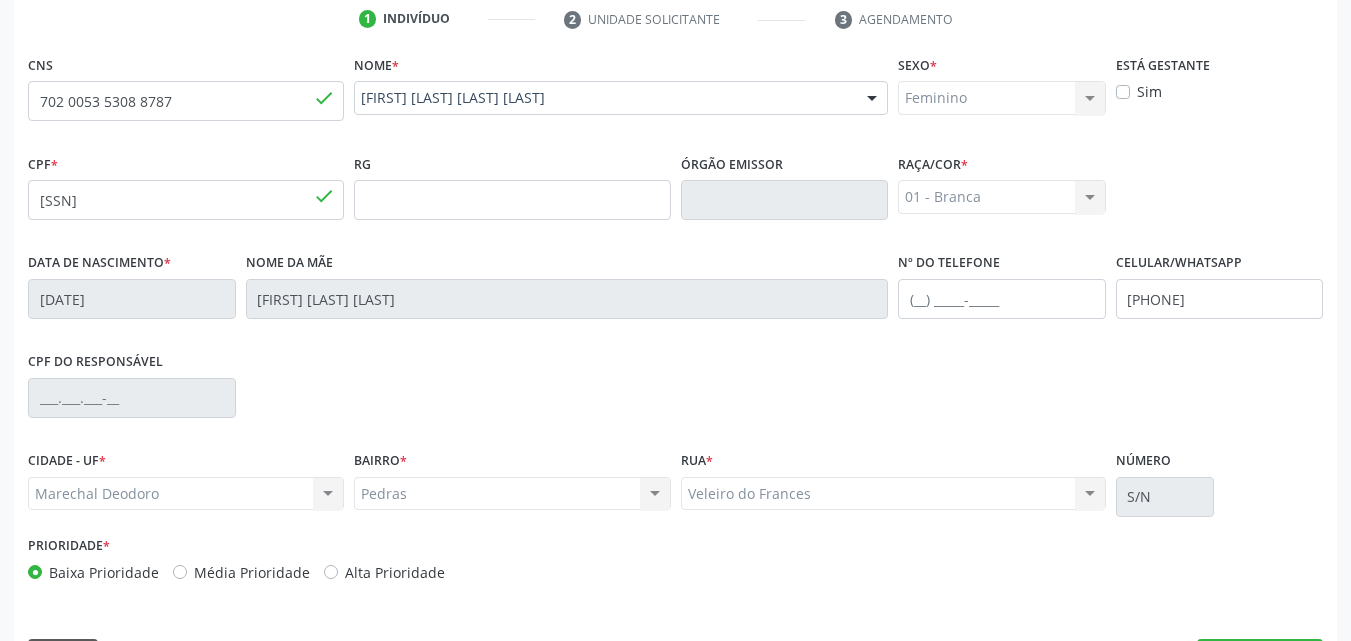 scroll, scrollTop: 471, scrollLeft: 0, axis: vertical 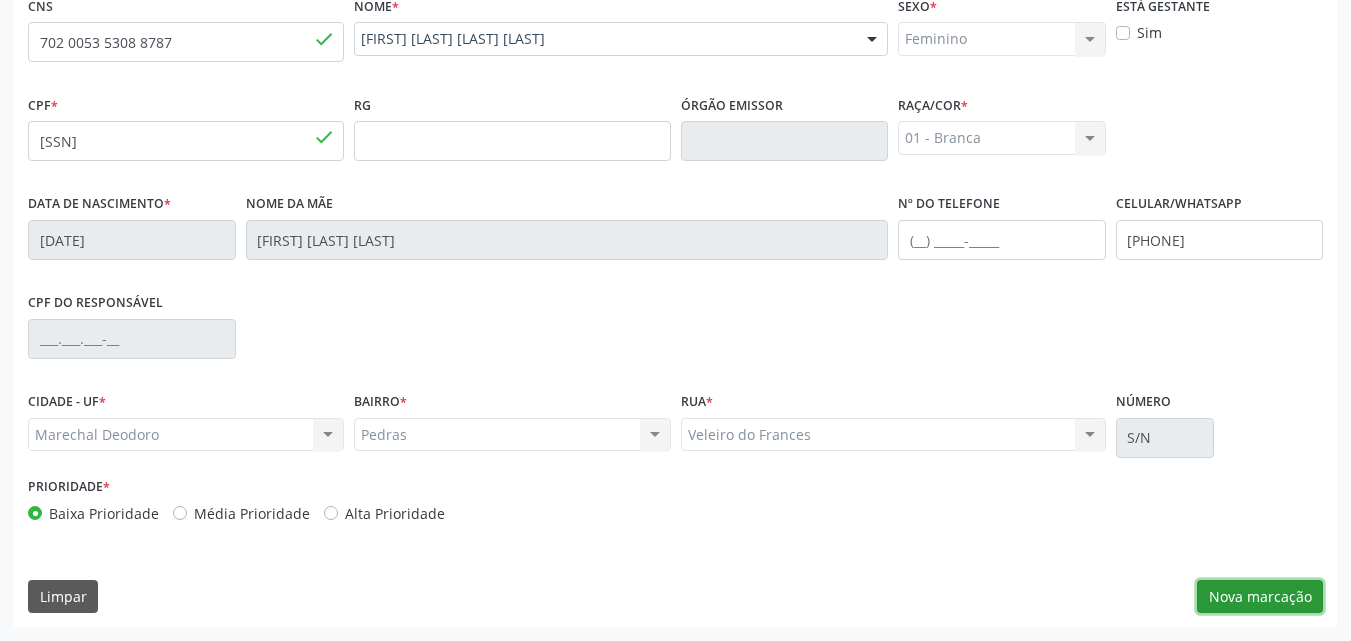 click on "Nova marcação" at bounding box center (1260, 597) 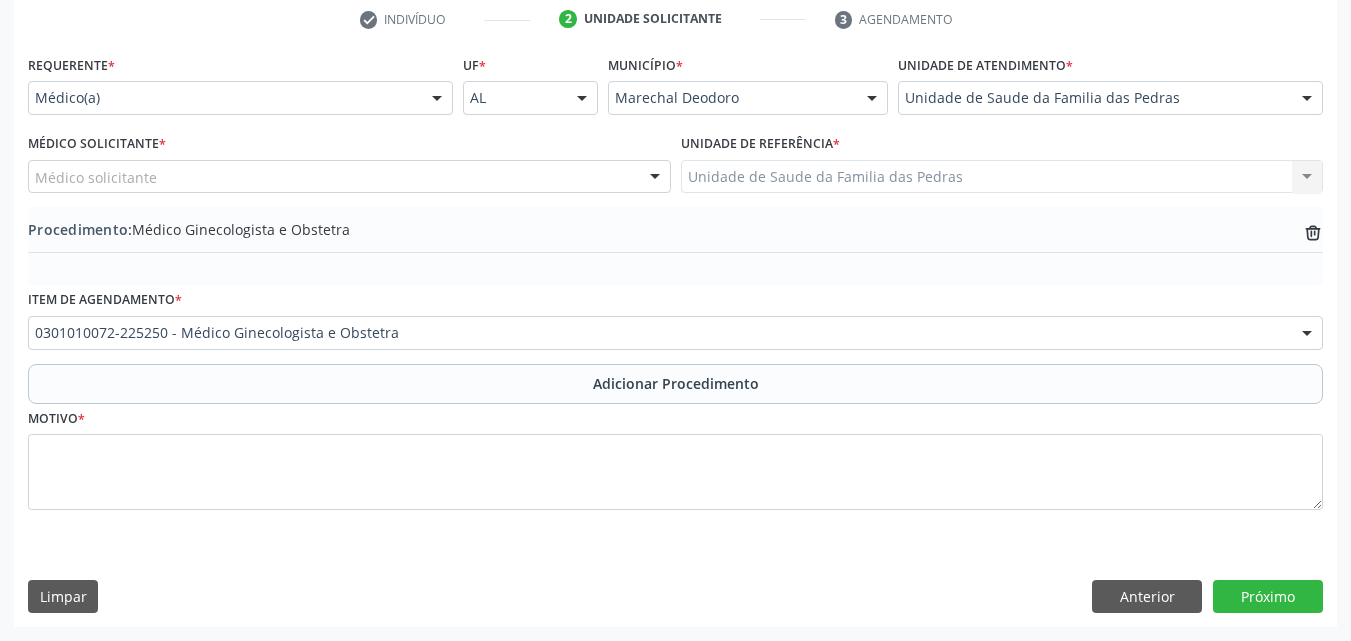 scroll, scrollTop: 412, scrollLeft: 0, axis: vertical 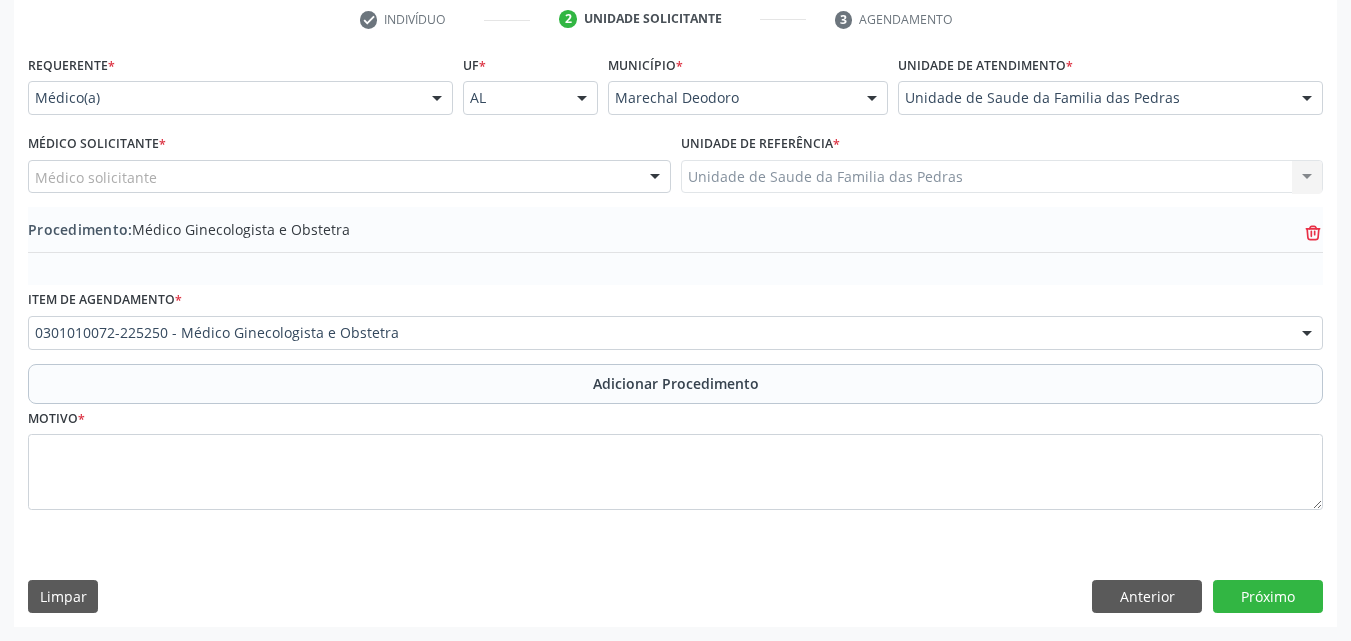 click on "trash-outline icon" 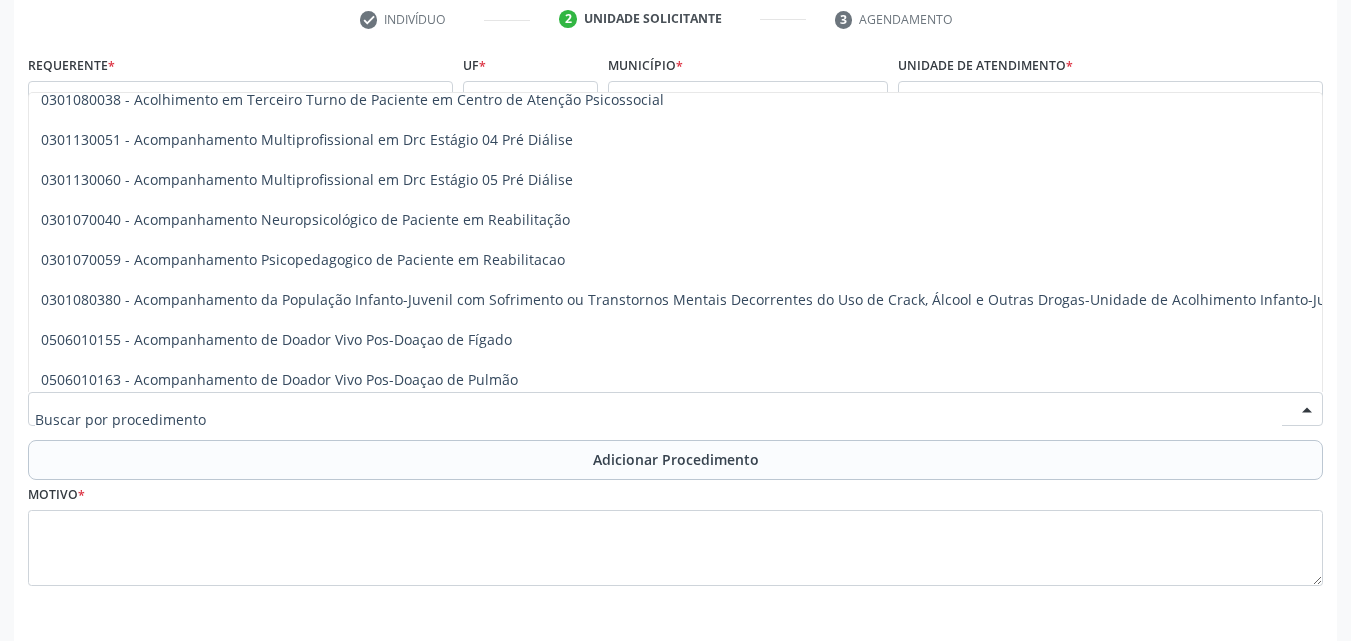 scroll, scrollTop: 800, scrollLeft: 0, axis: vertical 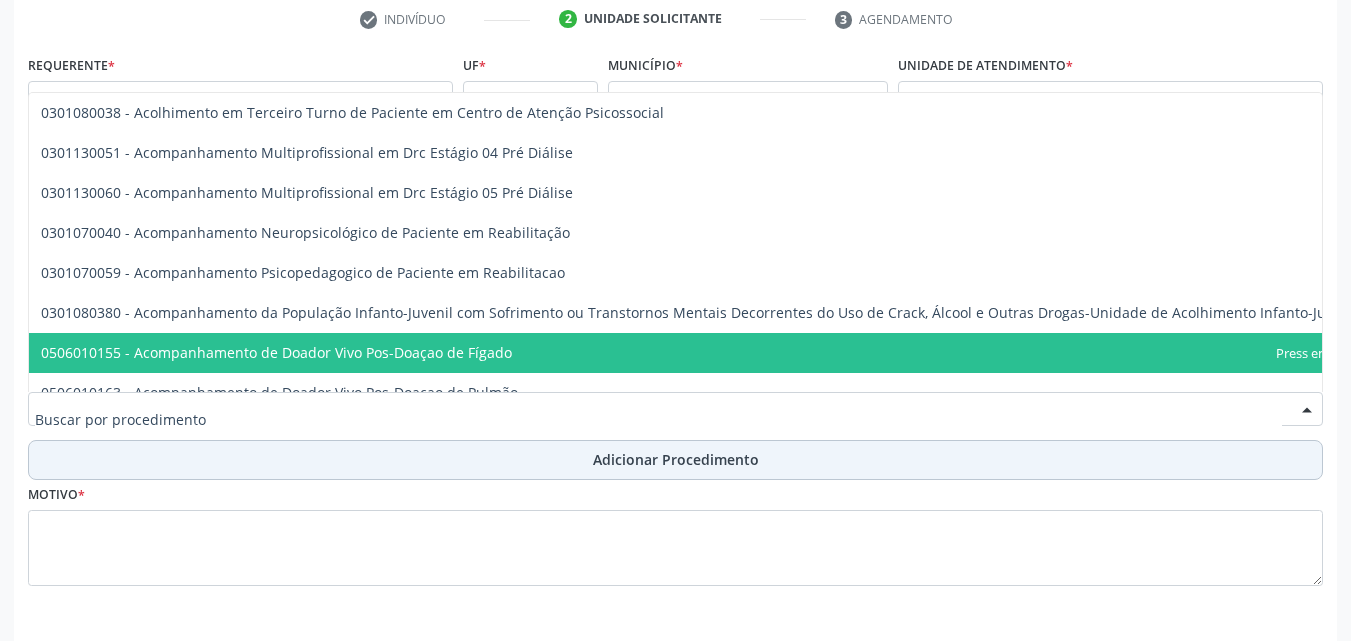 click on "Adicionar Procedimento" at bounding box center (675, 460) 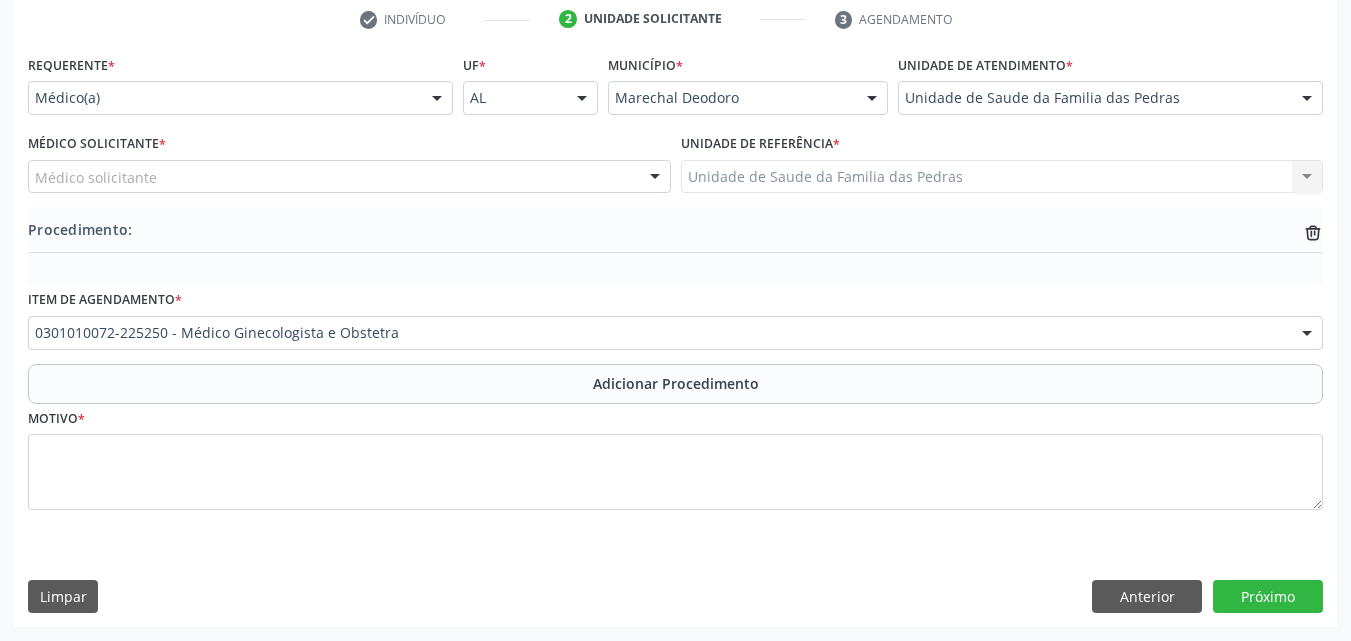 click at bounding box center [1307, 334] 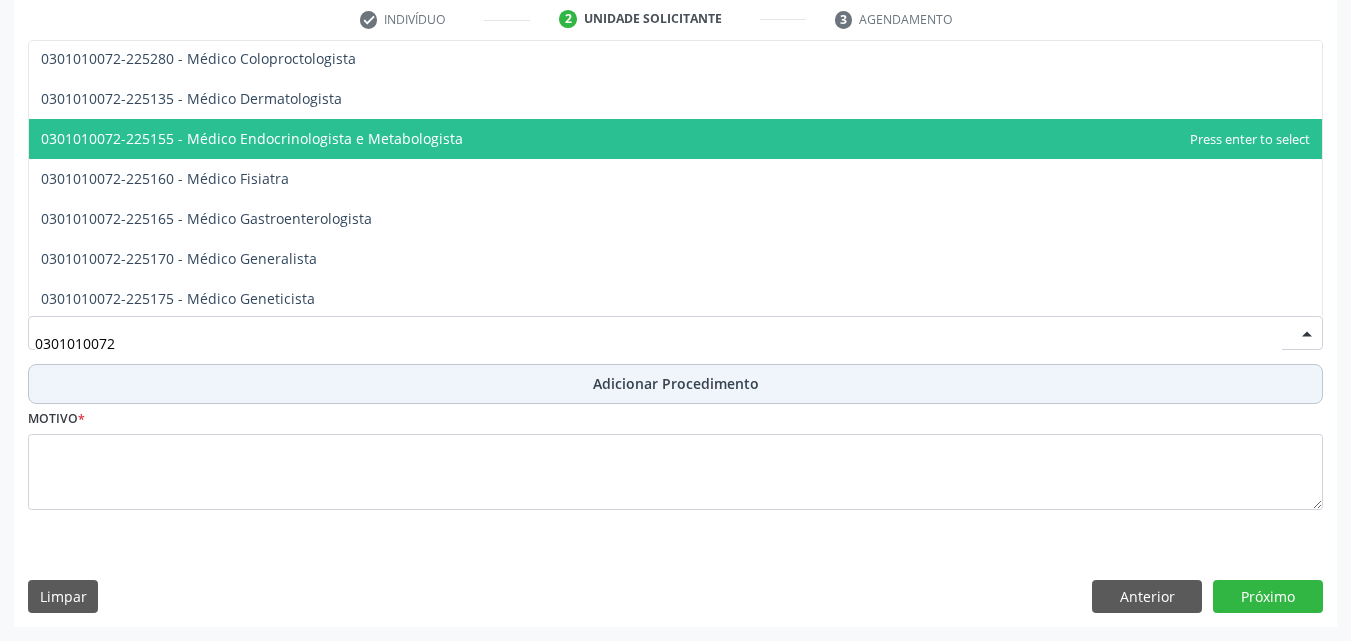 scroll, scrollTop: 900, scrollLeft: 0, axis: vertical 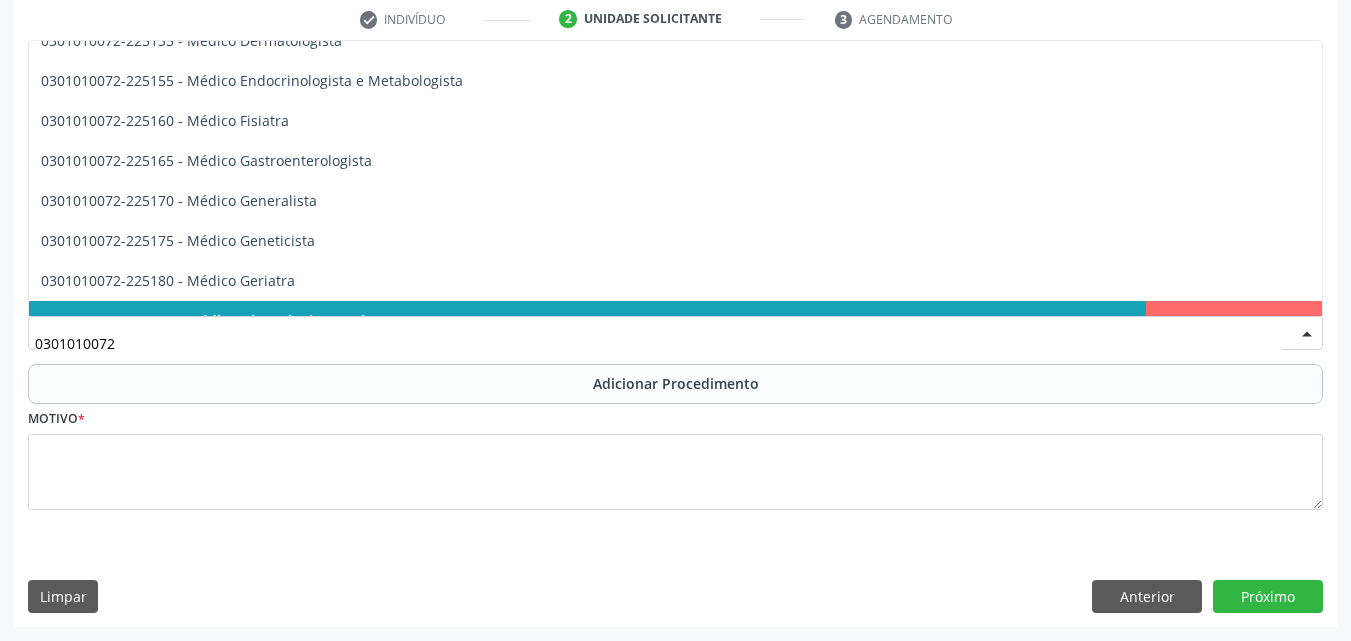 click on "0301010072" at bounding box center (658, 343) 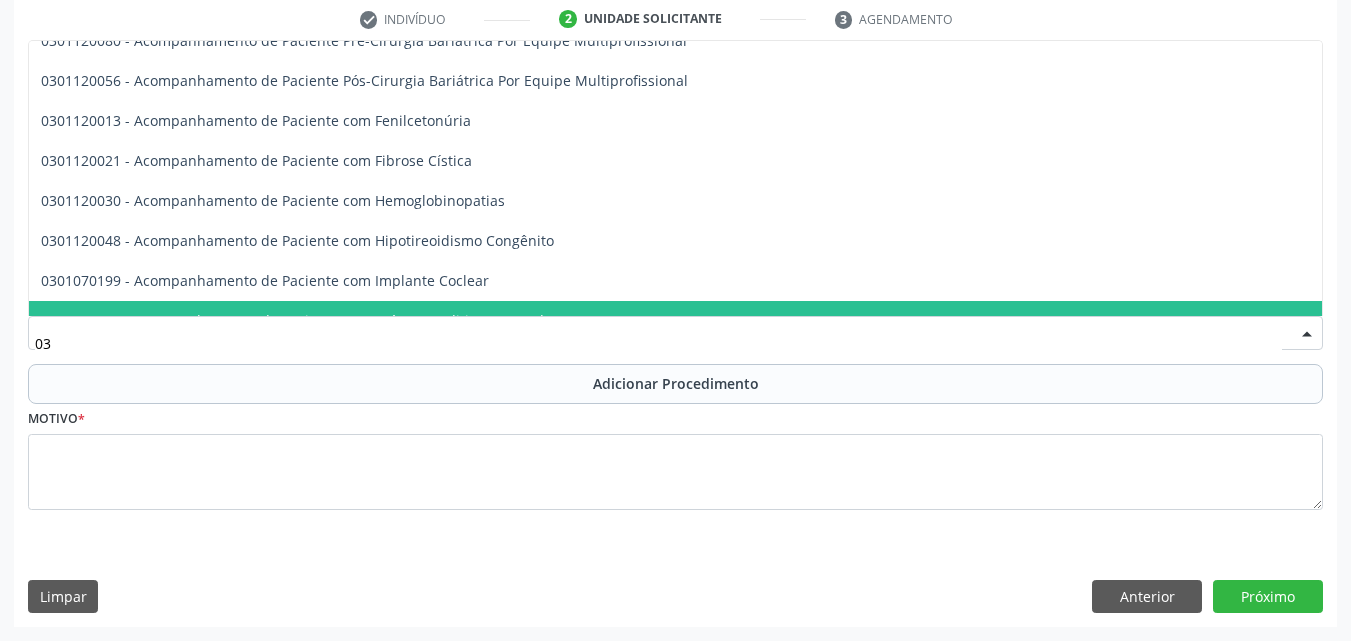 type on "0" 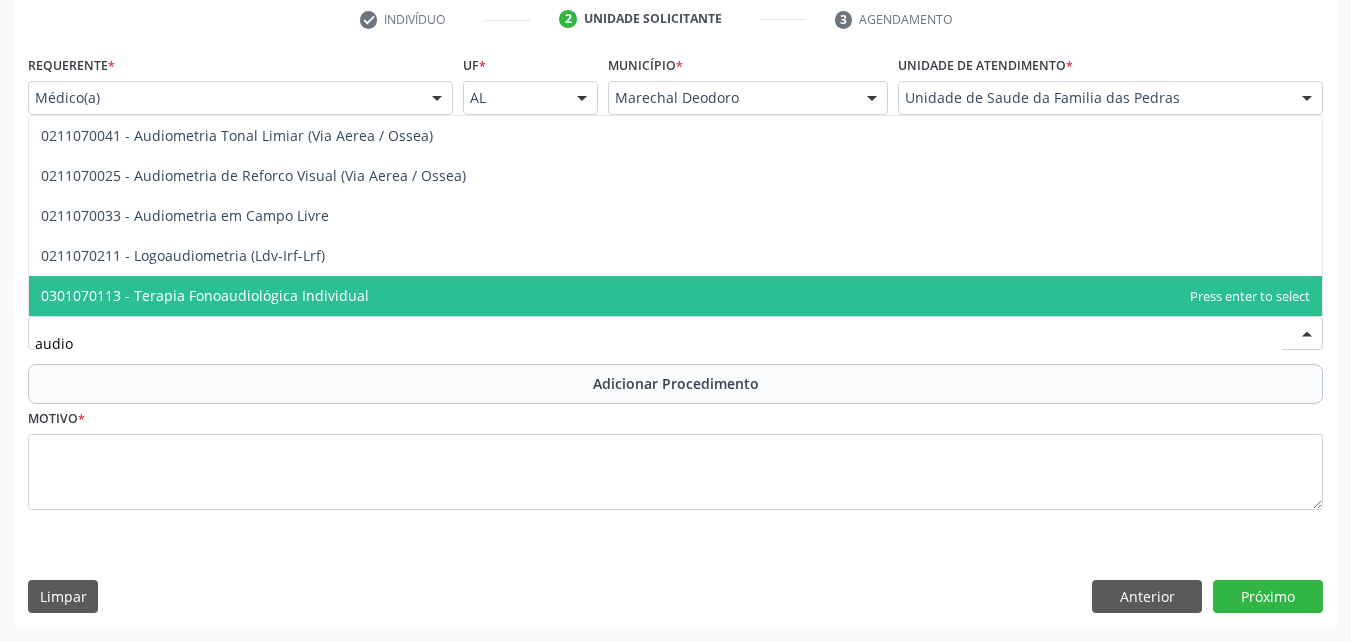 scroll, scrollTop: 0, scrollLeft: 0, axis: both 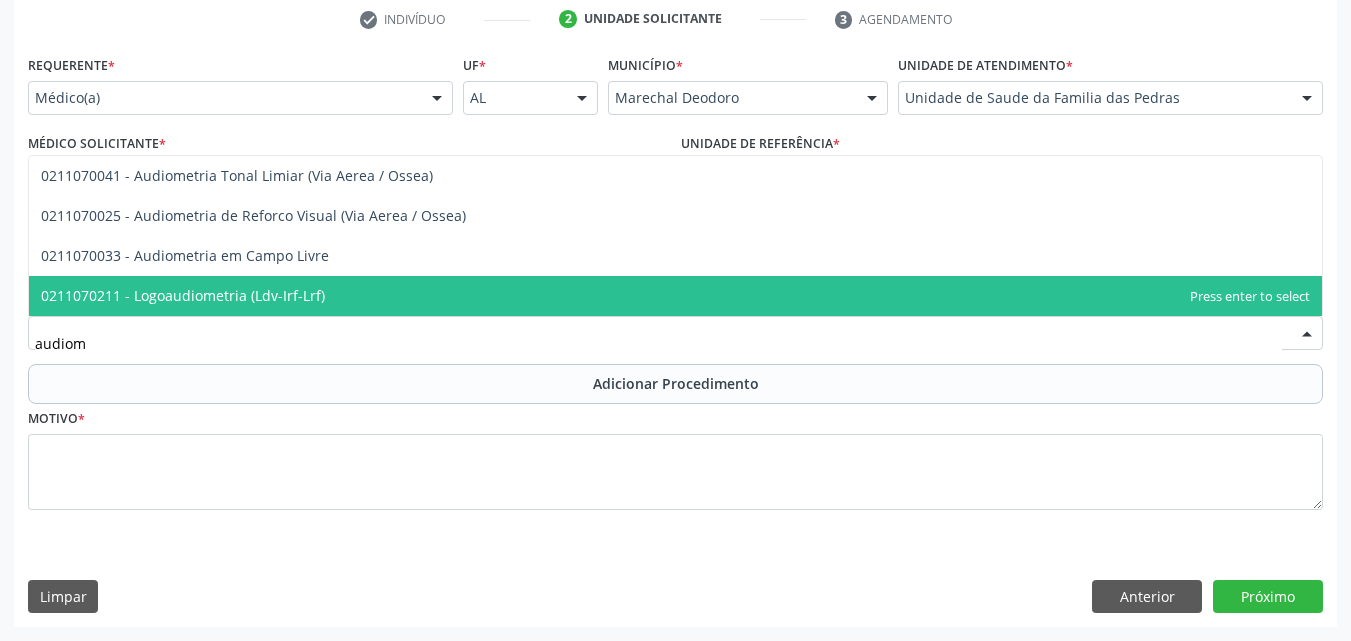 type on "audiome" 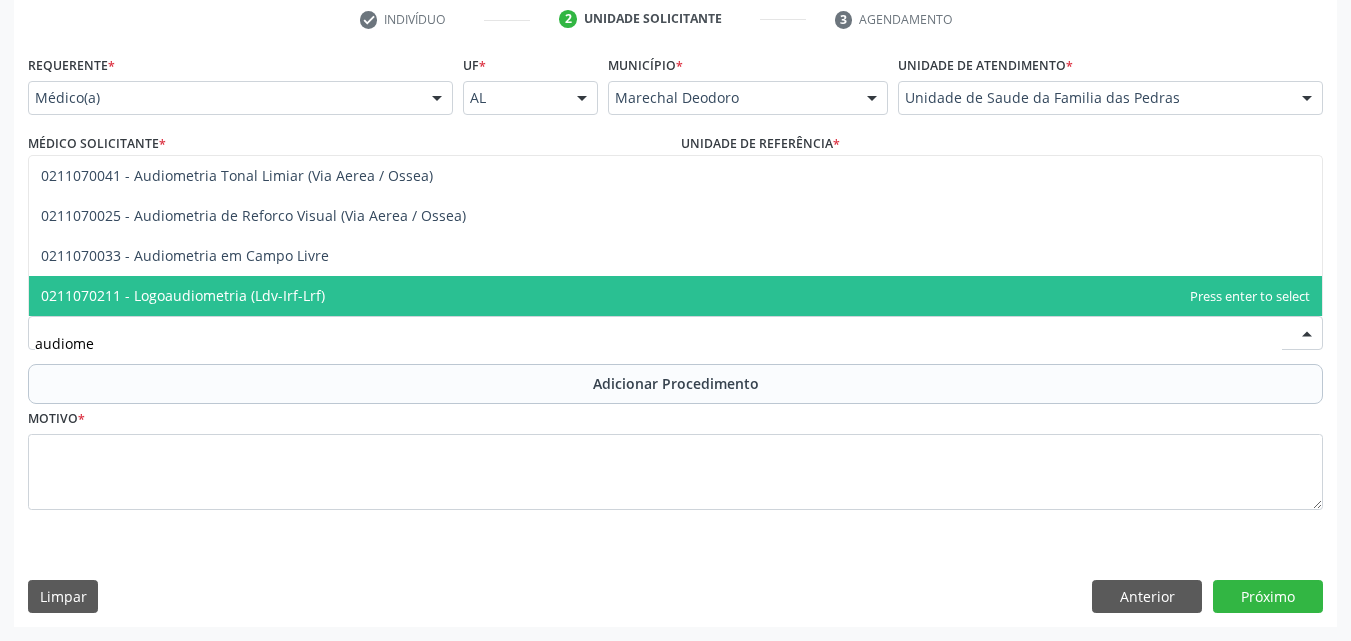 click on "0211070211 - Logoaudiometria (Ldv-Irf-Lrf)" at bounding box center [183, 295] 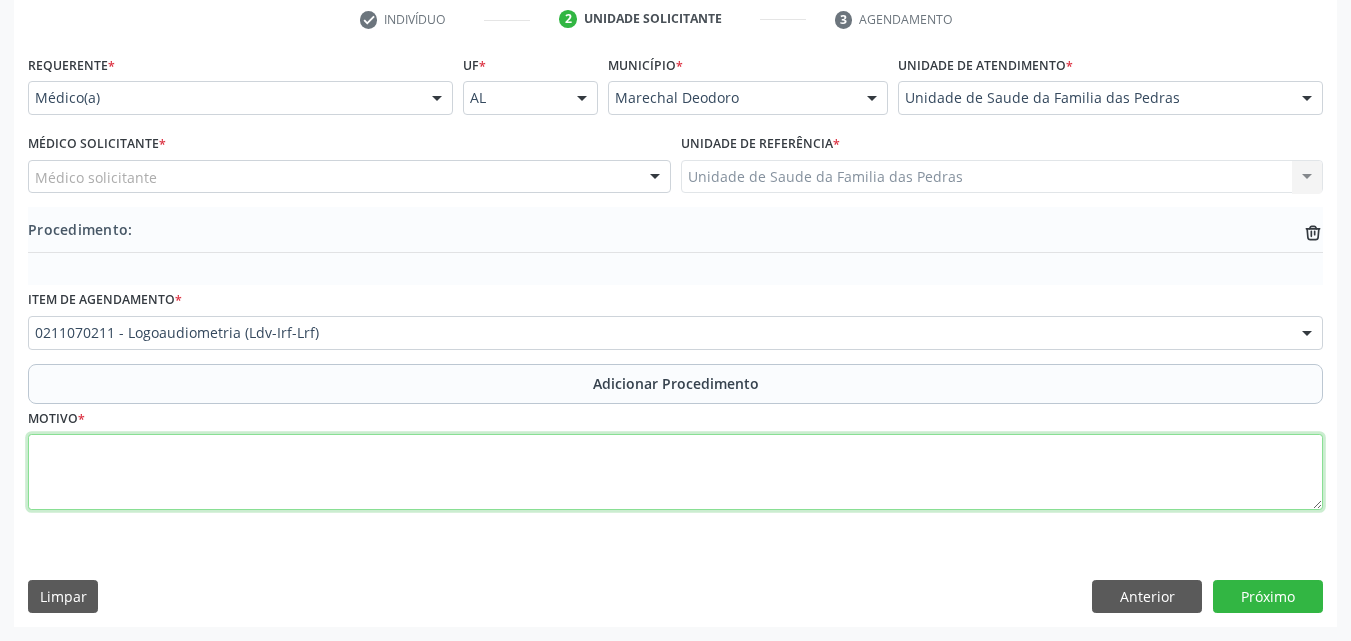 click at bounding box center [675, 472] 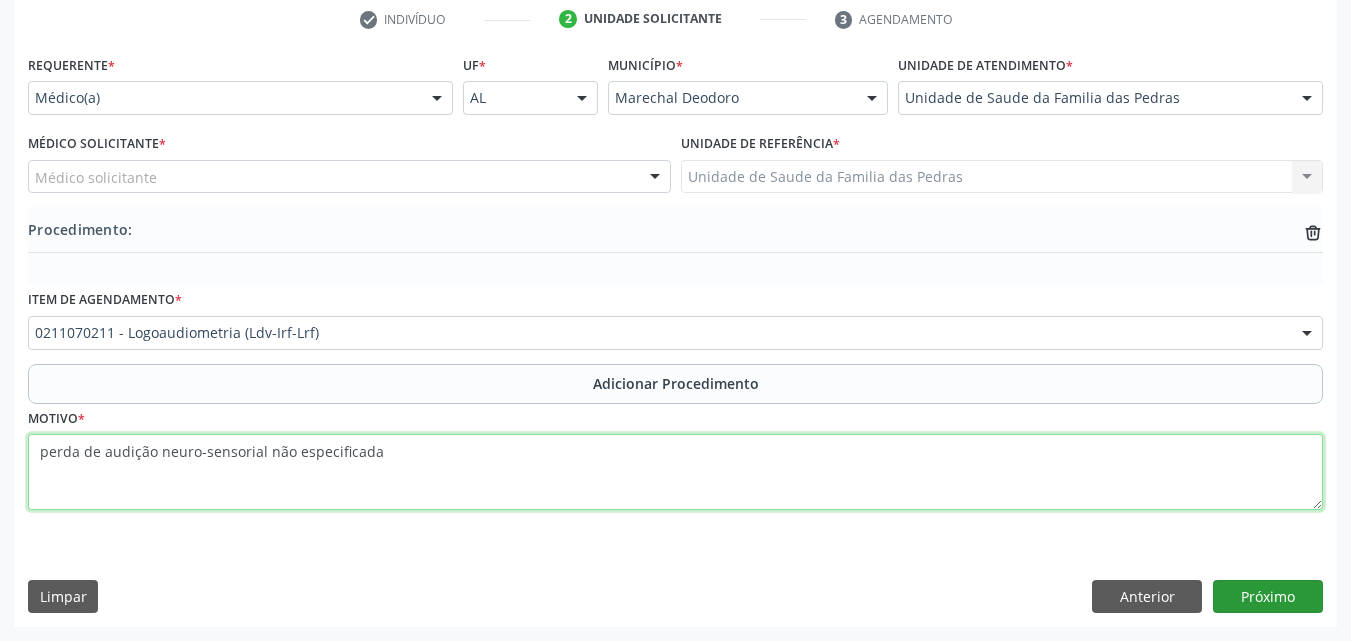 type on "perda de audição neuro-sensorial não especificada" 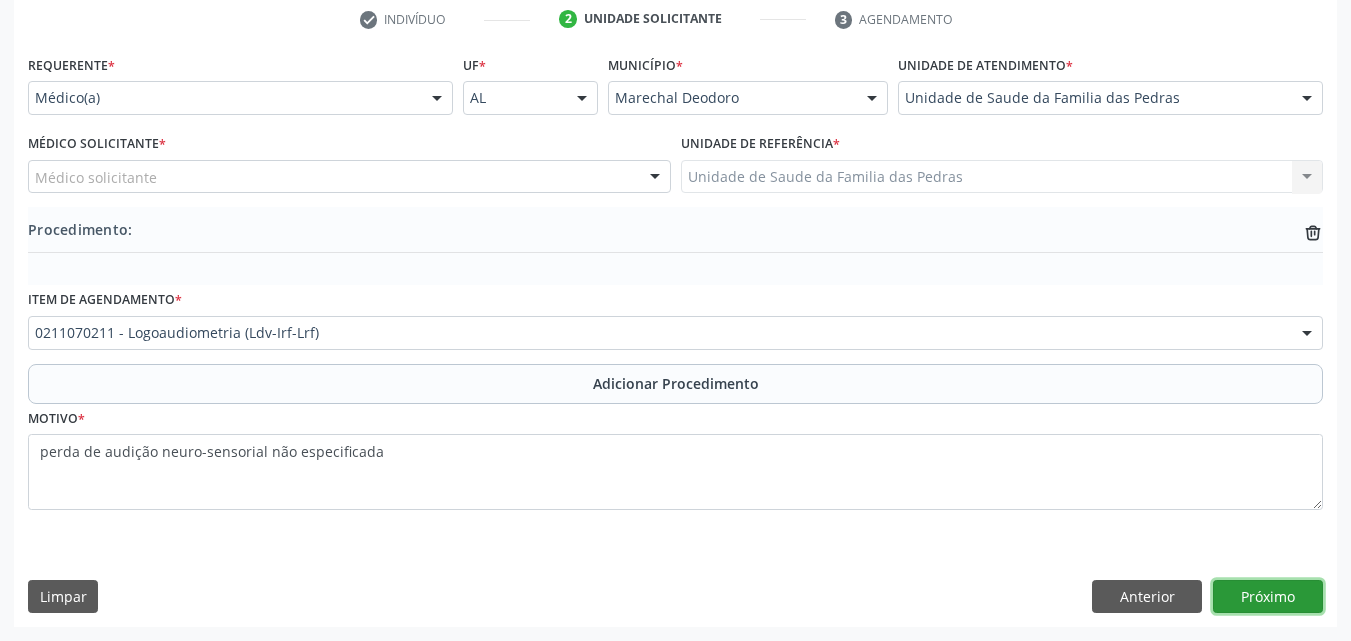 click on "Próximo" at bounding box center [1268, 597] 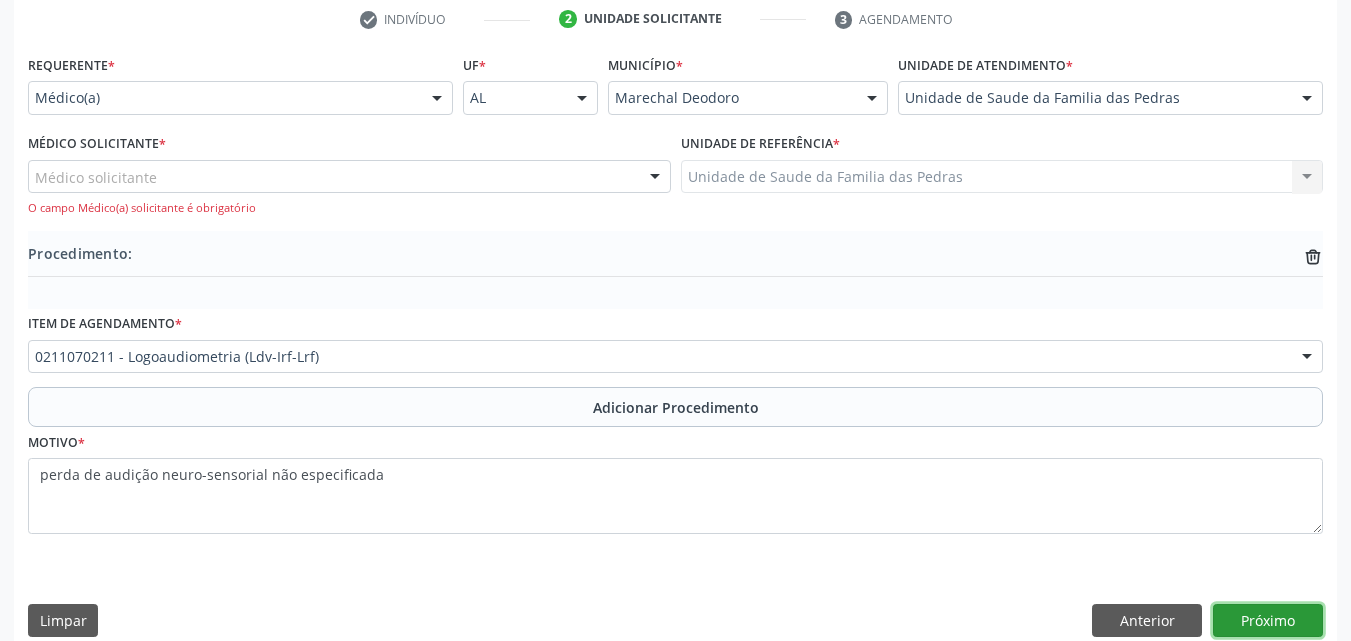 click on "Próximo" at bounding box center [1268, 621] 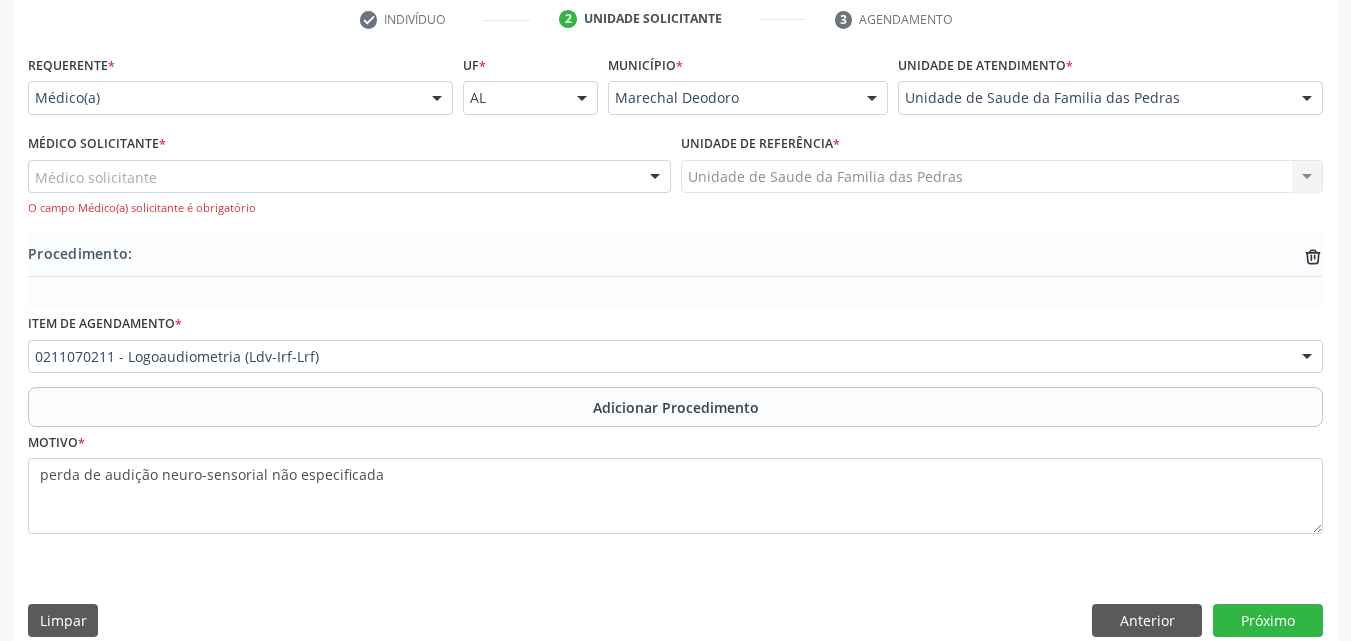 click at bounding box center (655, 178) 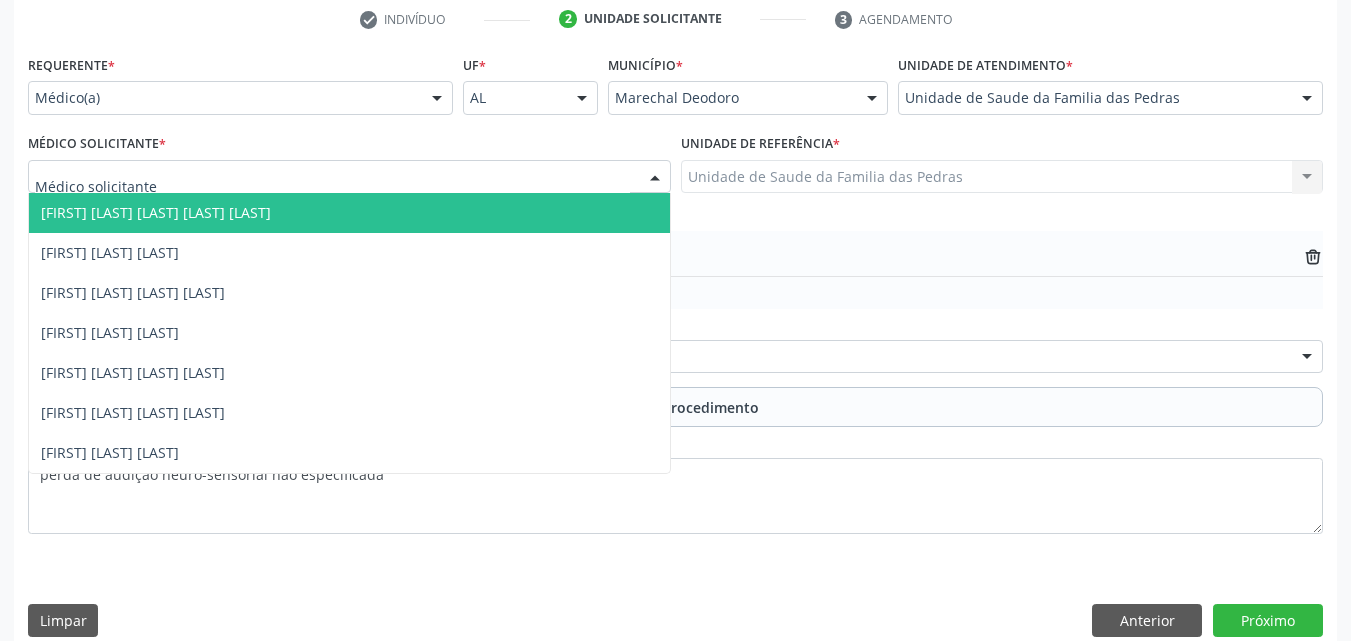 click on "[FIRST] [LAST] [LAST] [LAST] [LAST]" at bounding box center (349, 213) 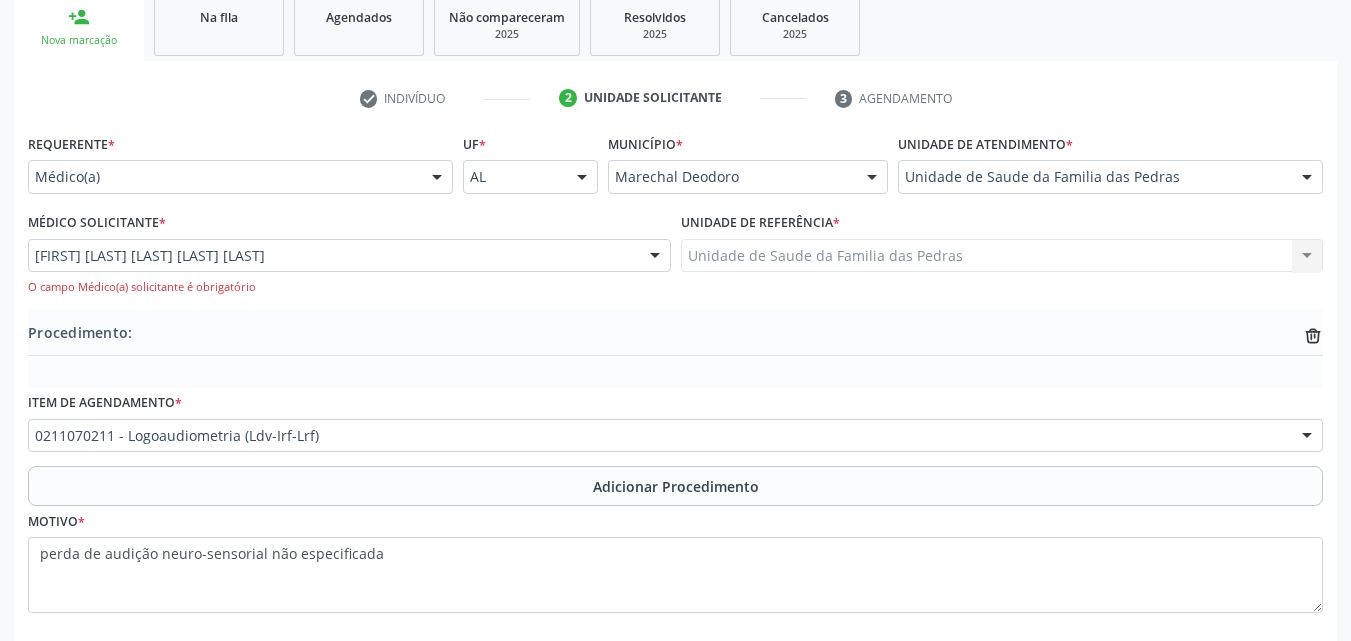 scroll, scrollTop: 312, scrollLeft: 0, axis: vertical 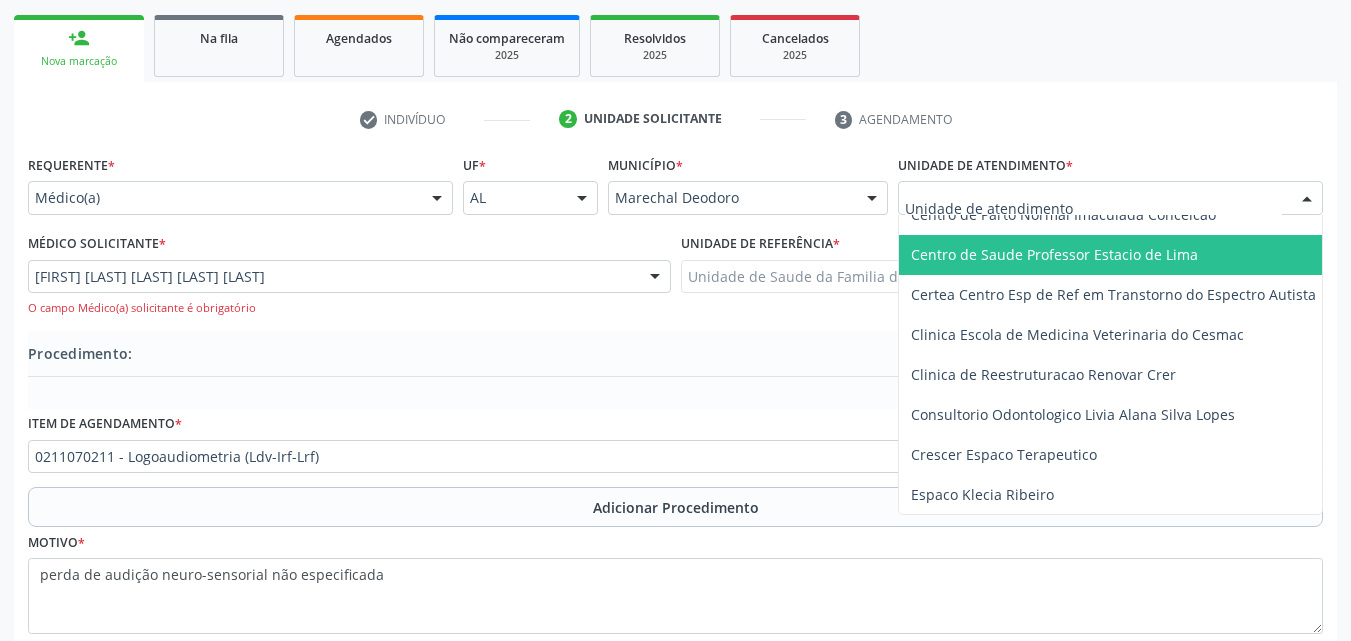 click on "Centro de Saude Professor Estacio de Lima" at bounding box center [1054, 254] 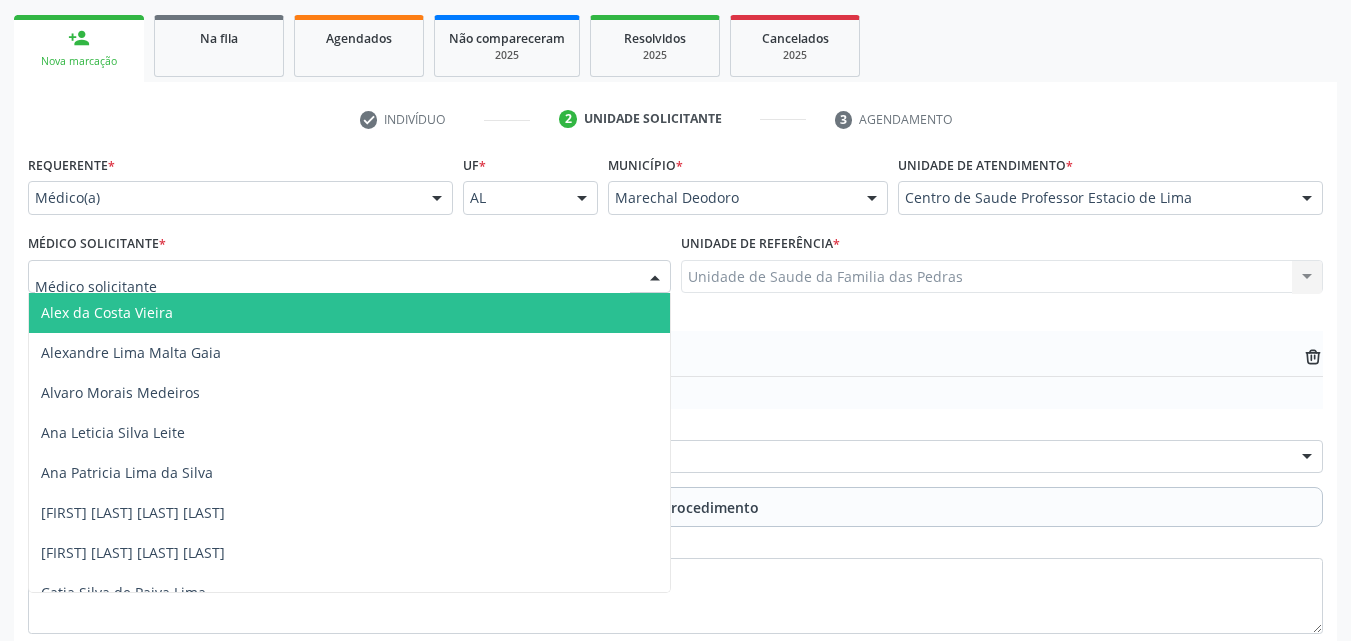 click at bounding box center [349, 277] 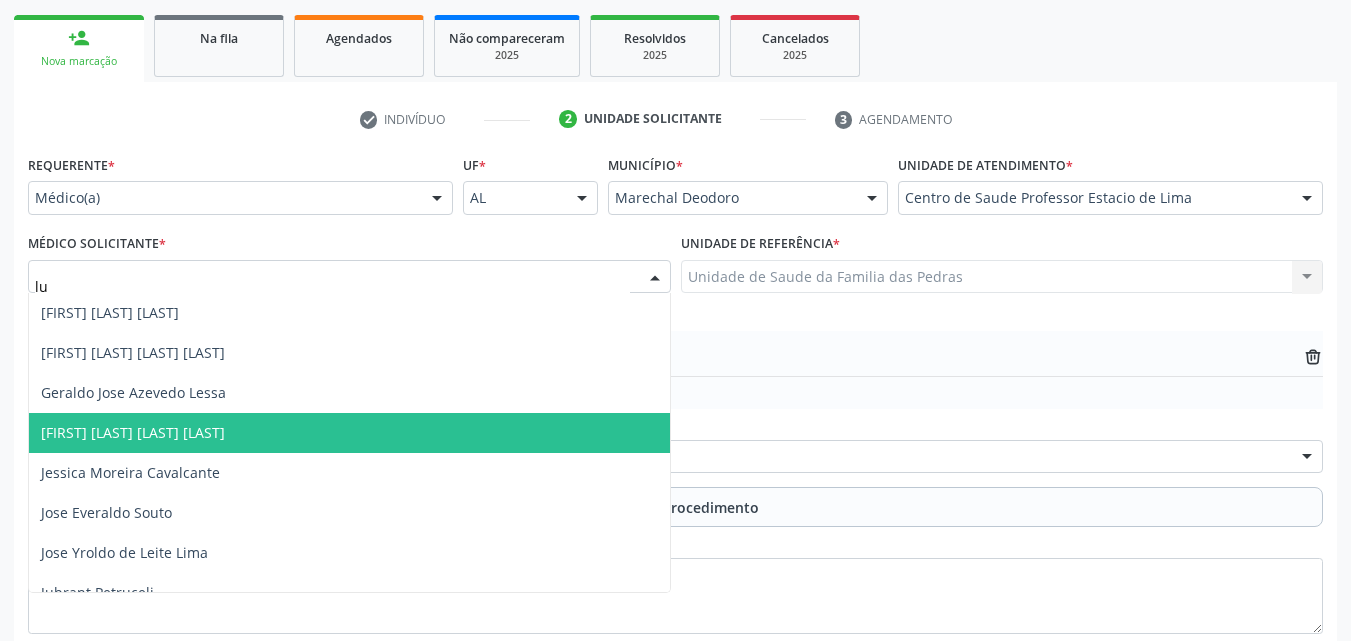 scroll, scrollTop: 0, scrollLeft: 0, axis: both 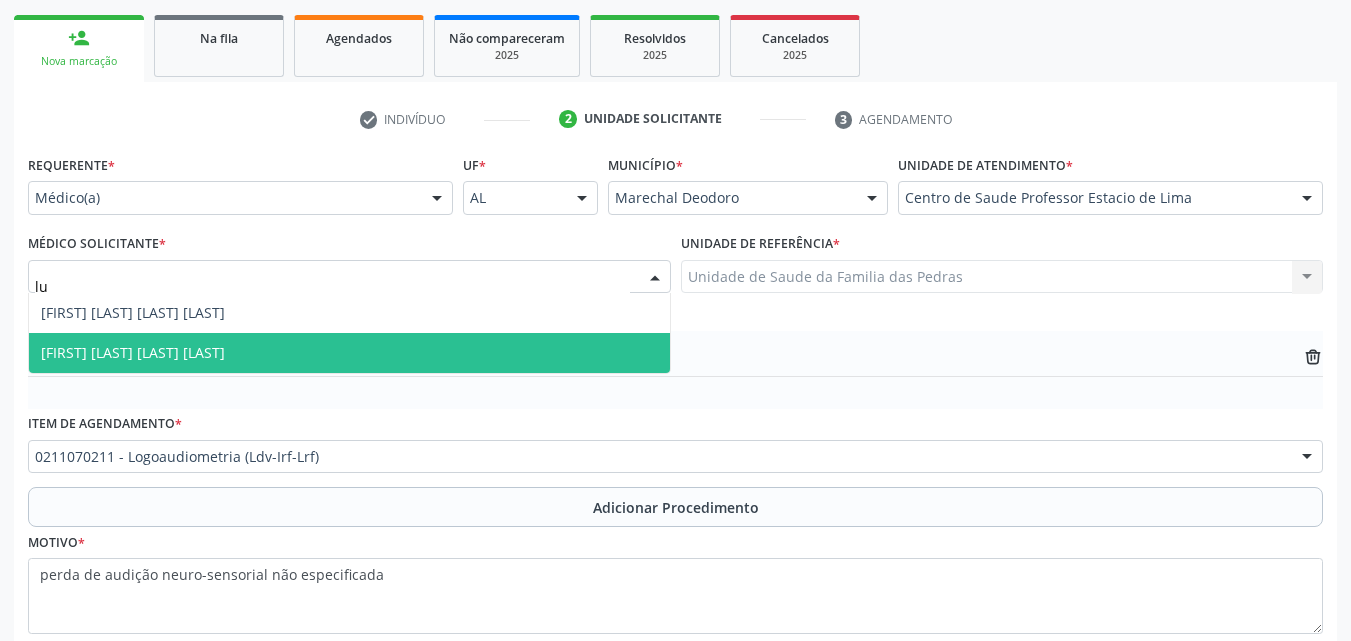type on "lua" 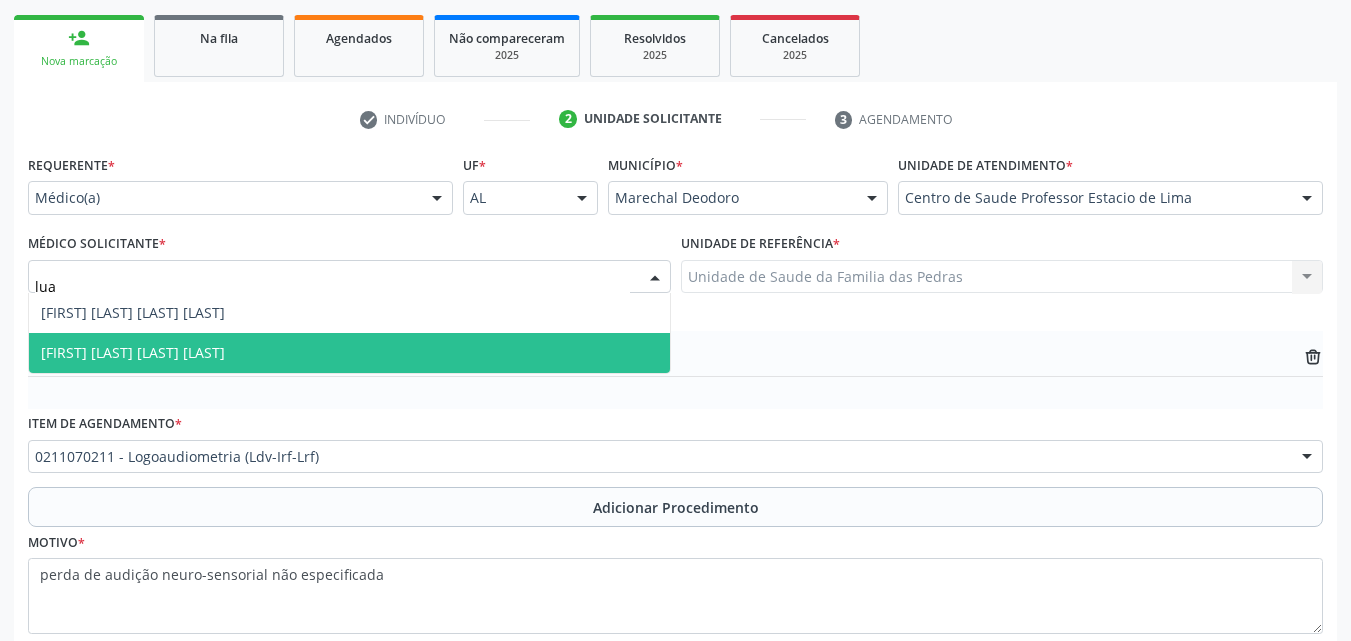click on "[FIRST] [LAST] [LAST] [LAST]" at bounding box center [349, 353] 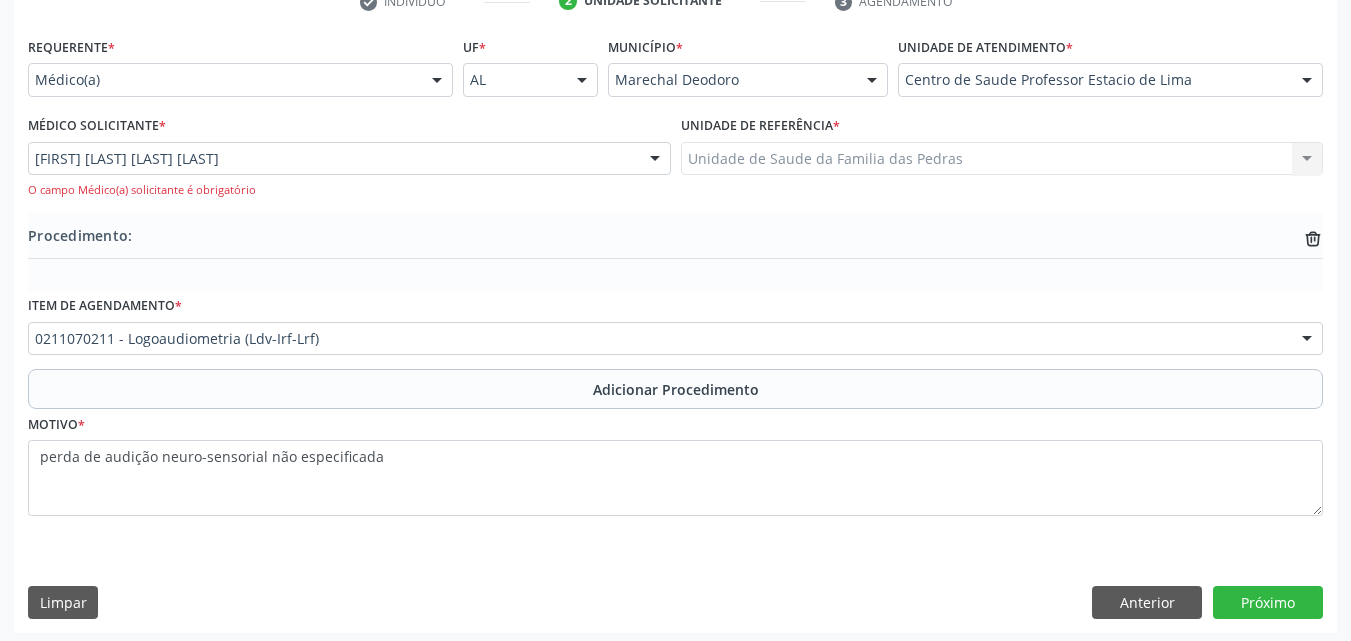 scroll, scrollTop: 436, scrollLeft: 0, axis: vertical 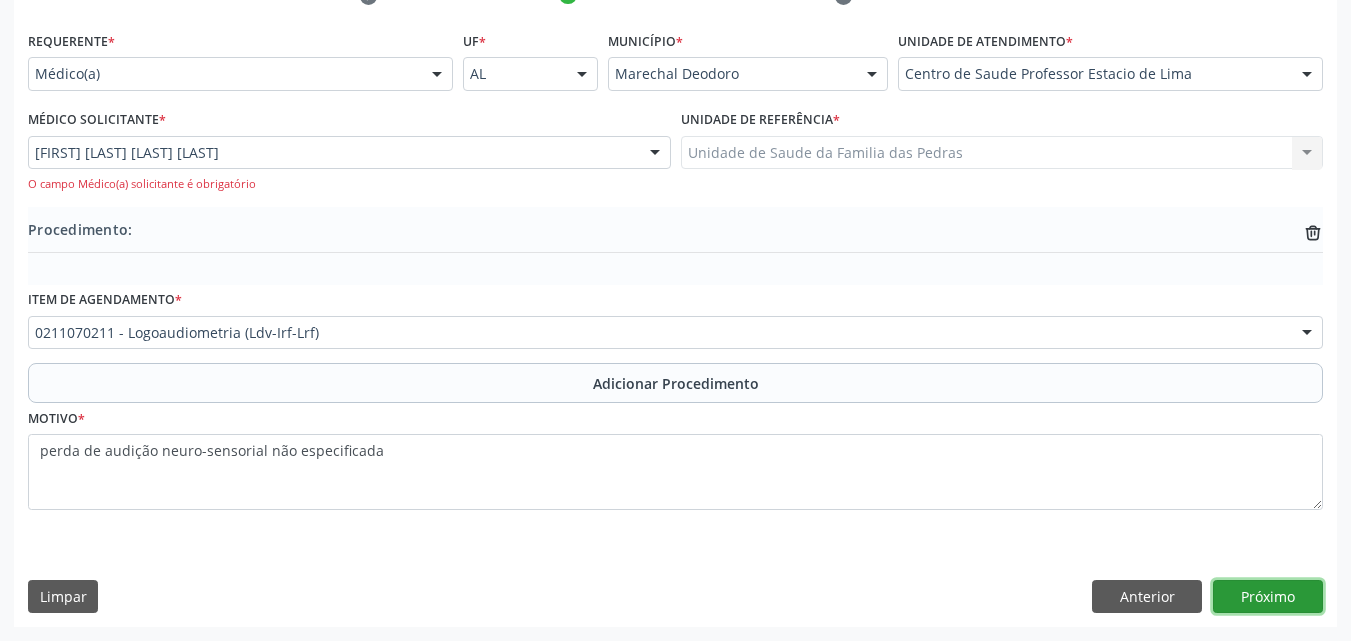 click on "Próximo" at bounding box center (1268, 597) 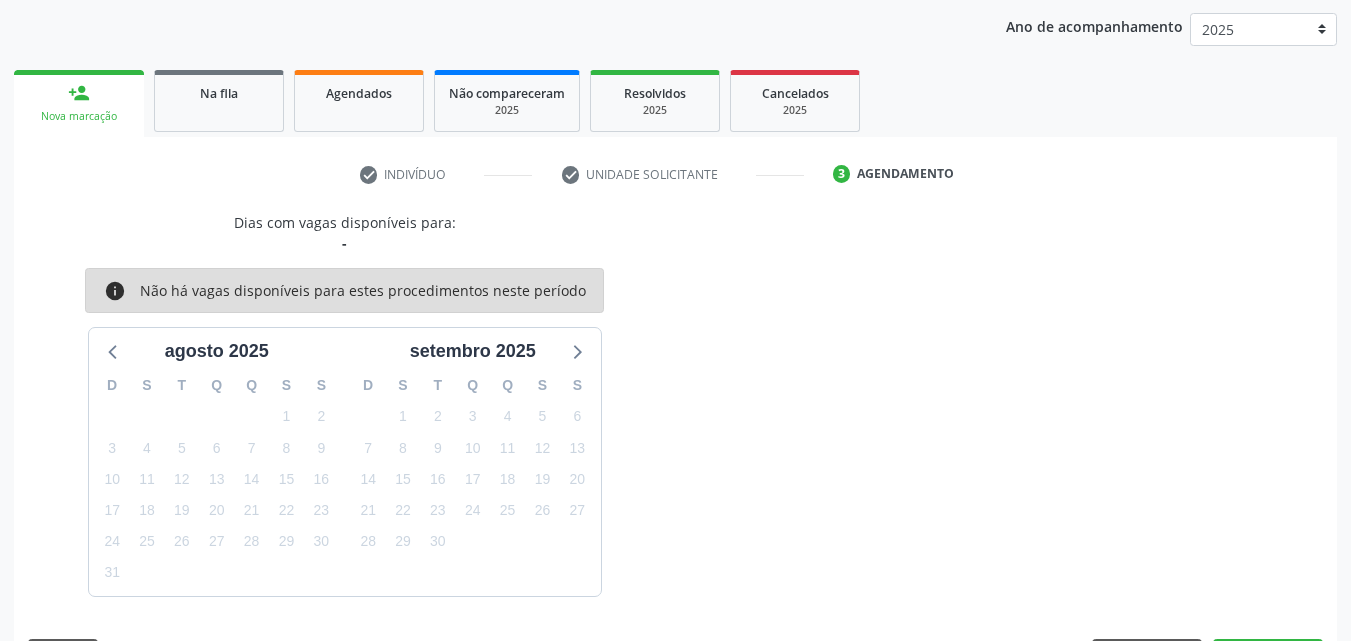 scroll, scrollTop: 316, scrollLeft: 0, axis: vertical 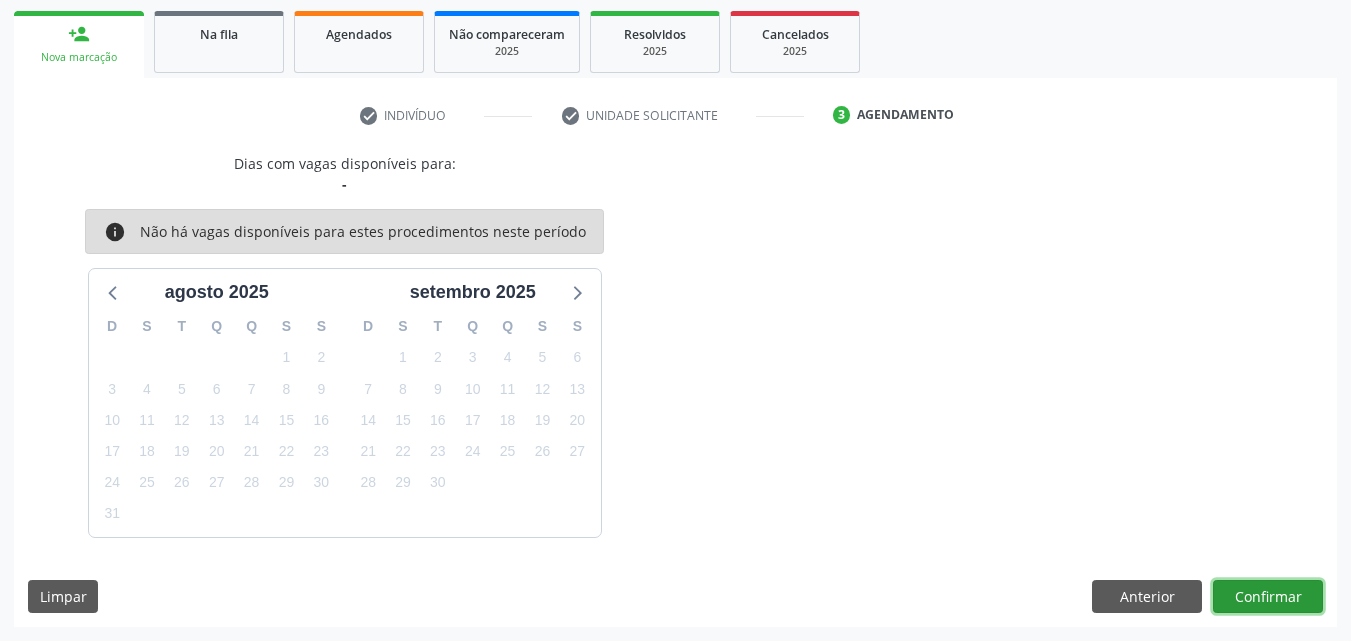 click on "Confirmar" at bounding box center (1268, 597) 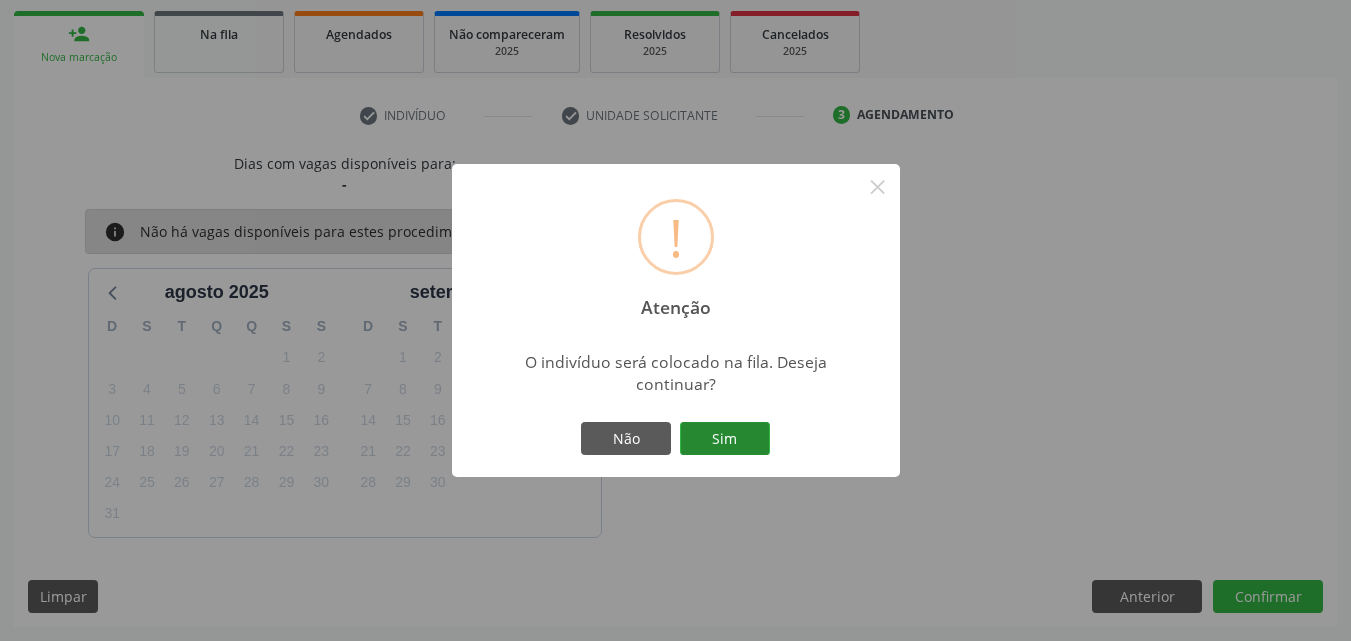 click on "Sim" at bounding box center (725, 439) 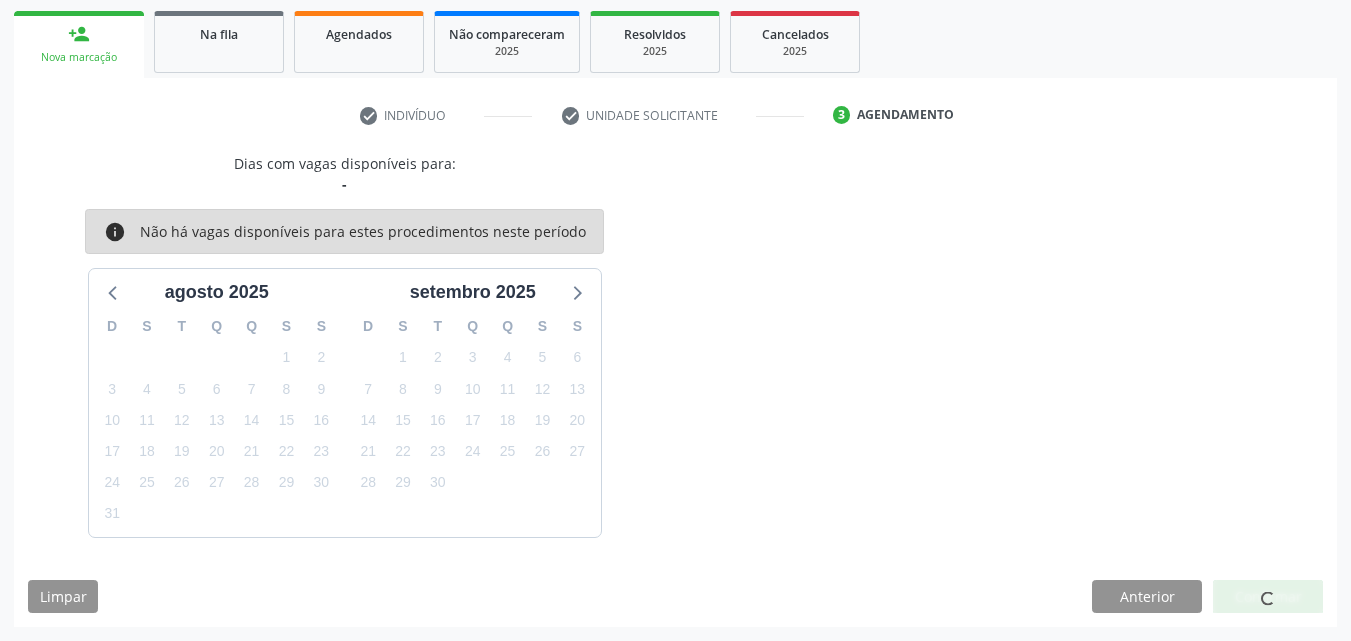 scroll, scrollTop: 54, scrollLeft: 0, axis: vertical 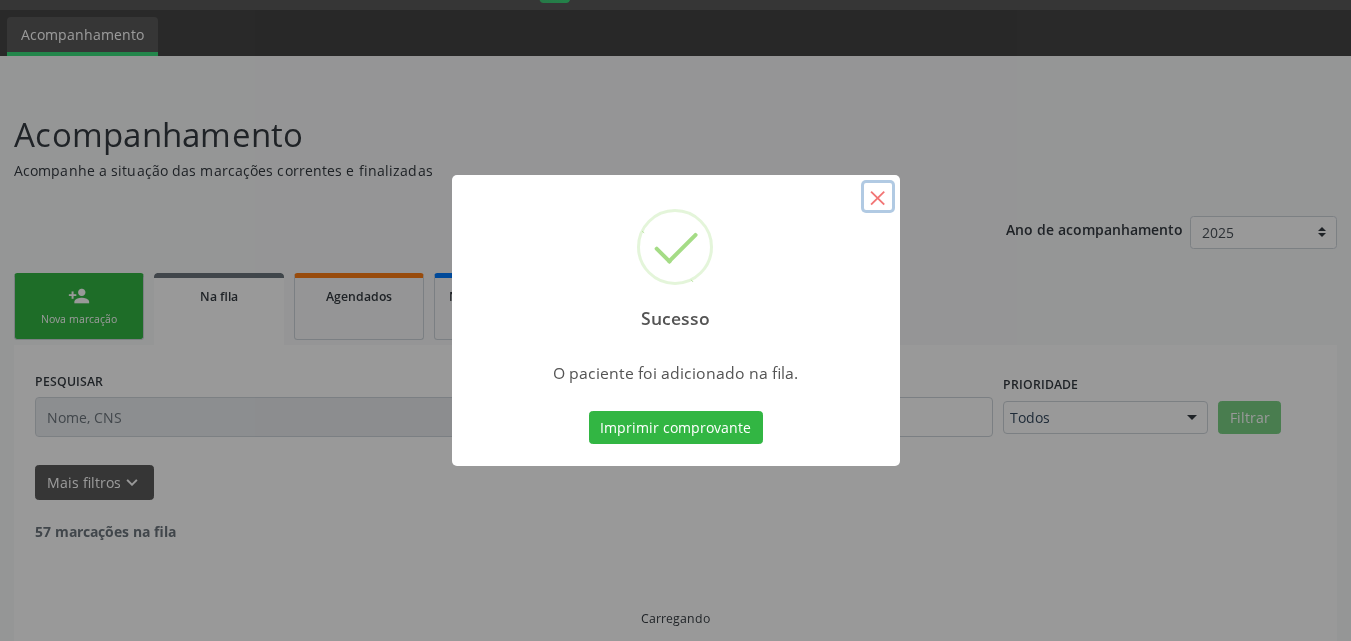 click on "×" at bounding box center (878, 197) 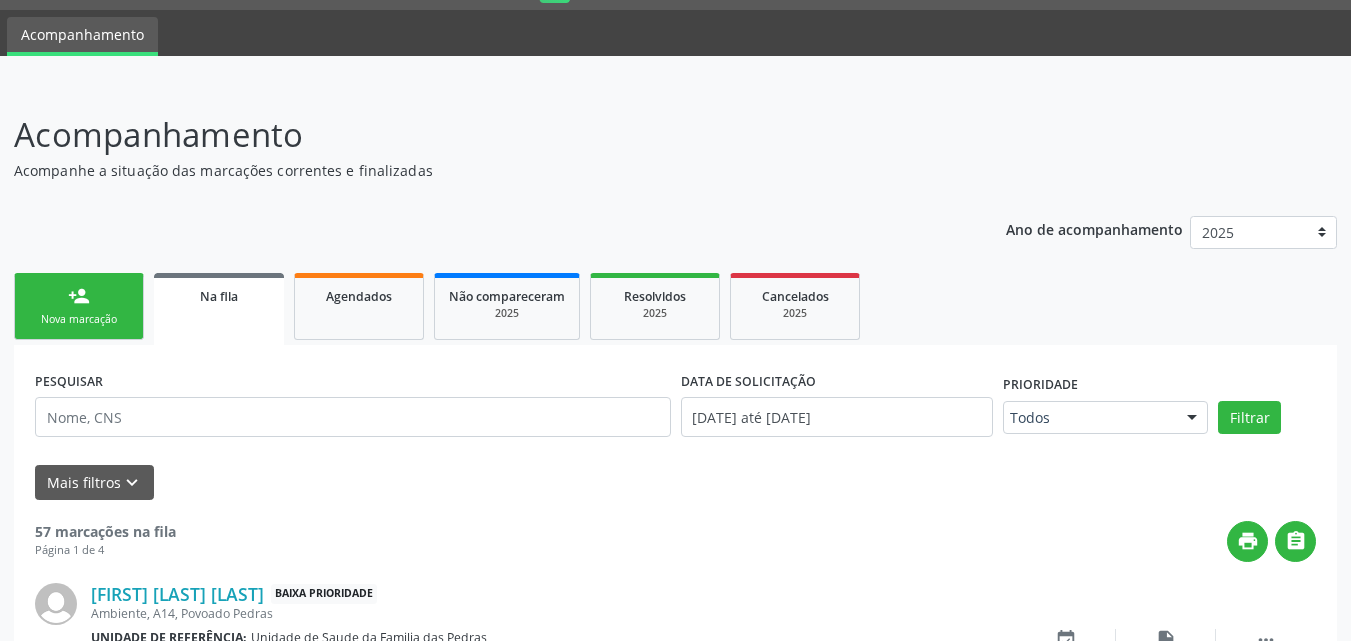 click on "Nova marcação" at bounding box center [79, 319] 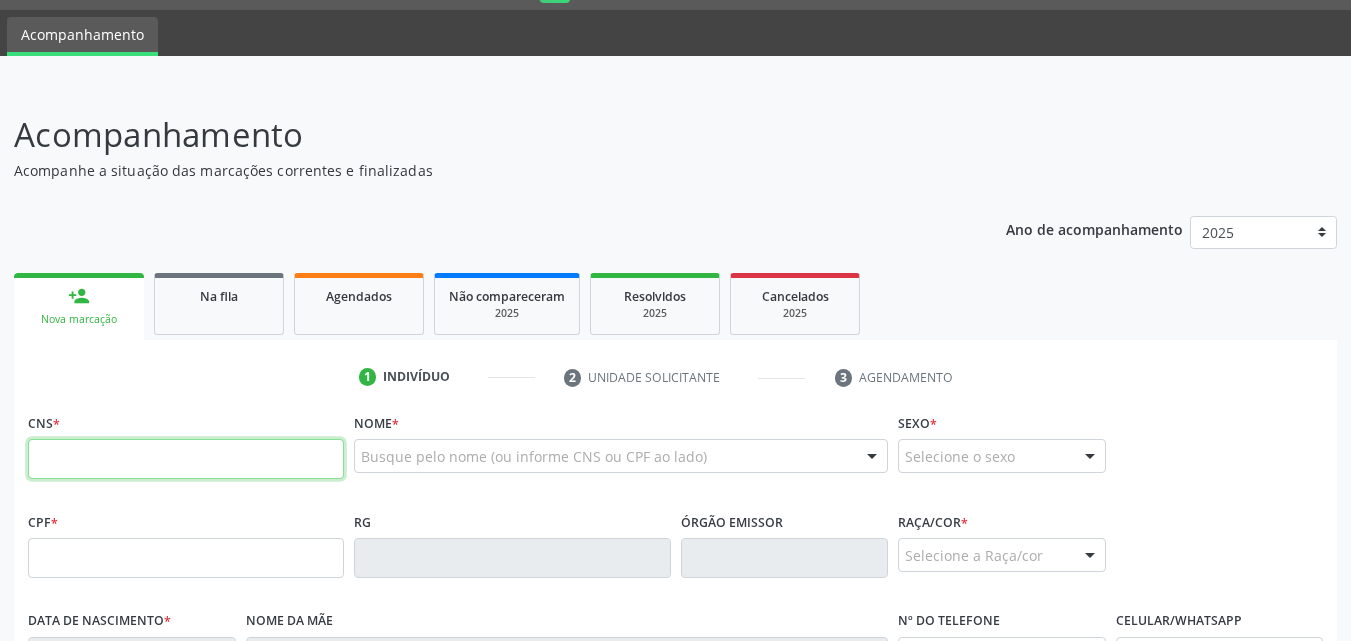 click at bounding box center (186, 459) 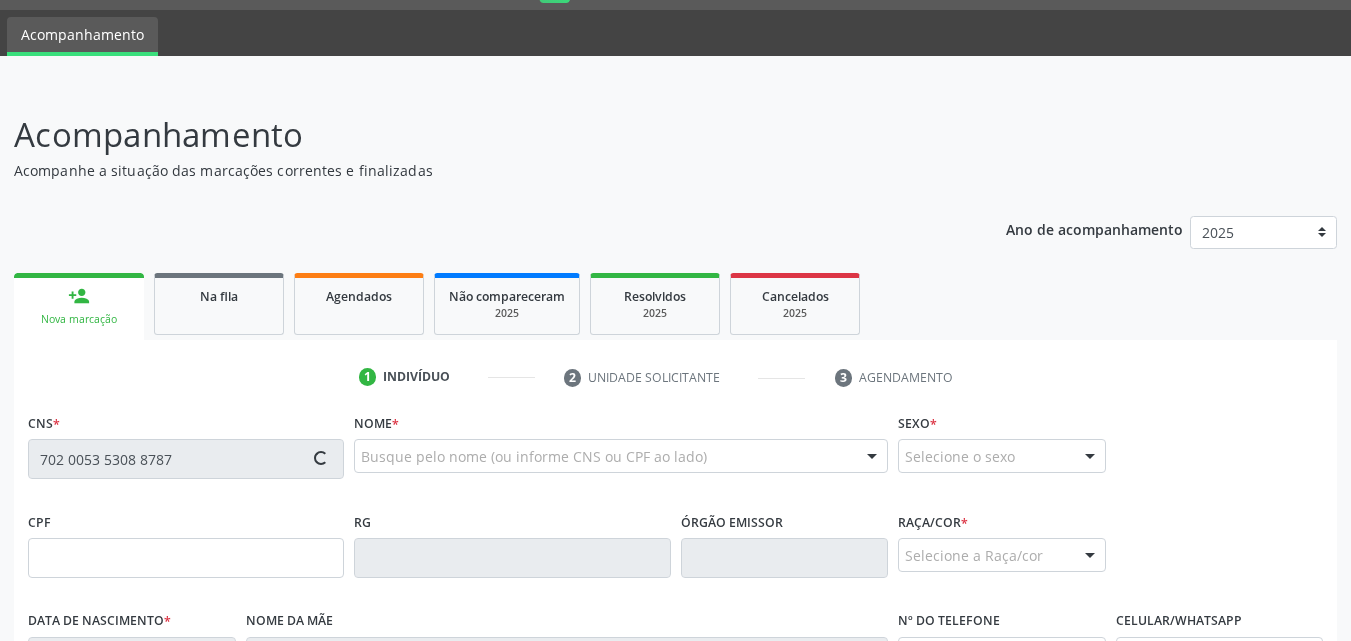type on "[SSN]" 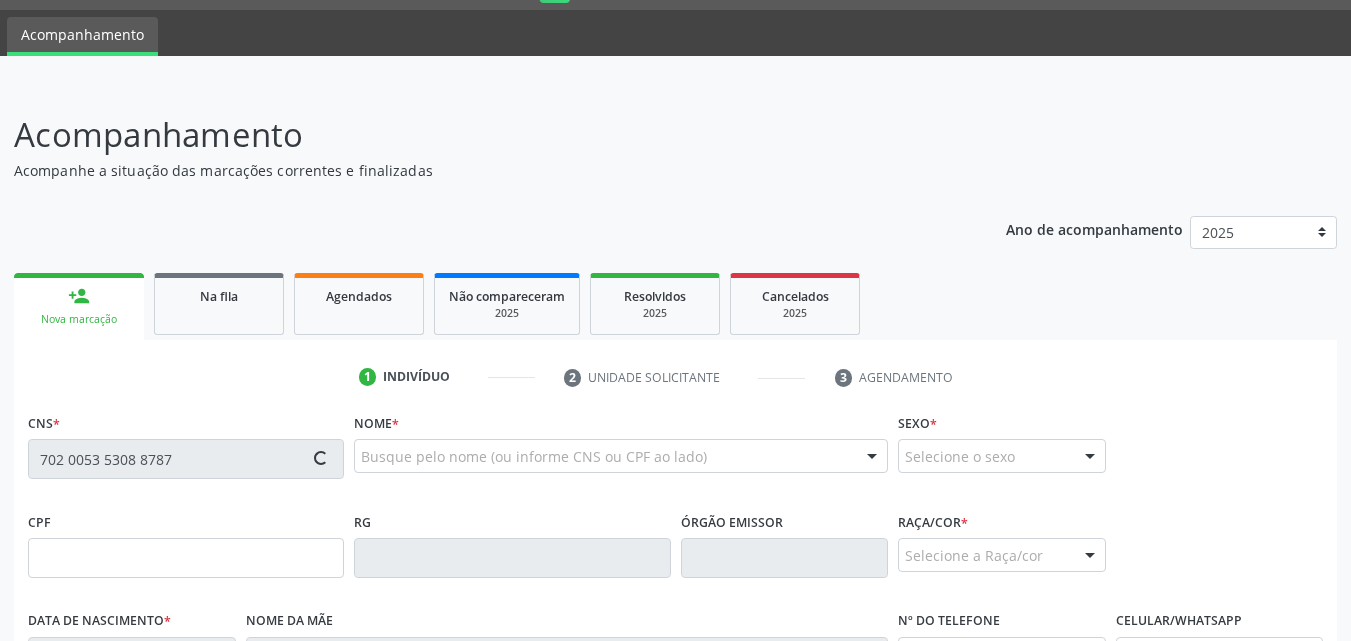 type on "[DATE]" 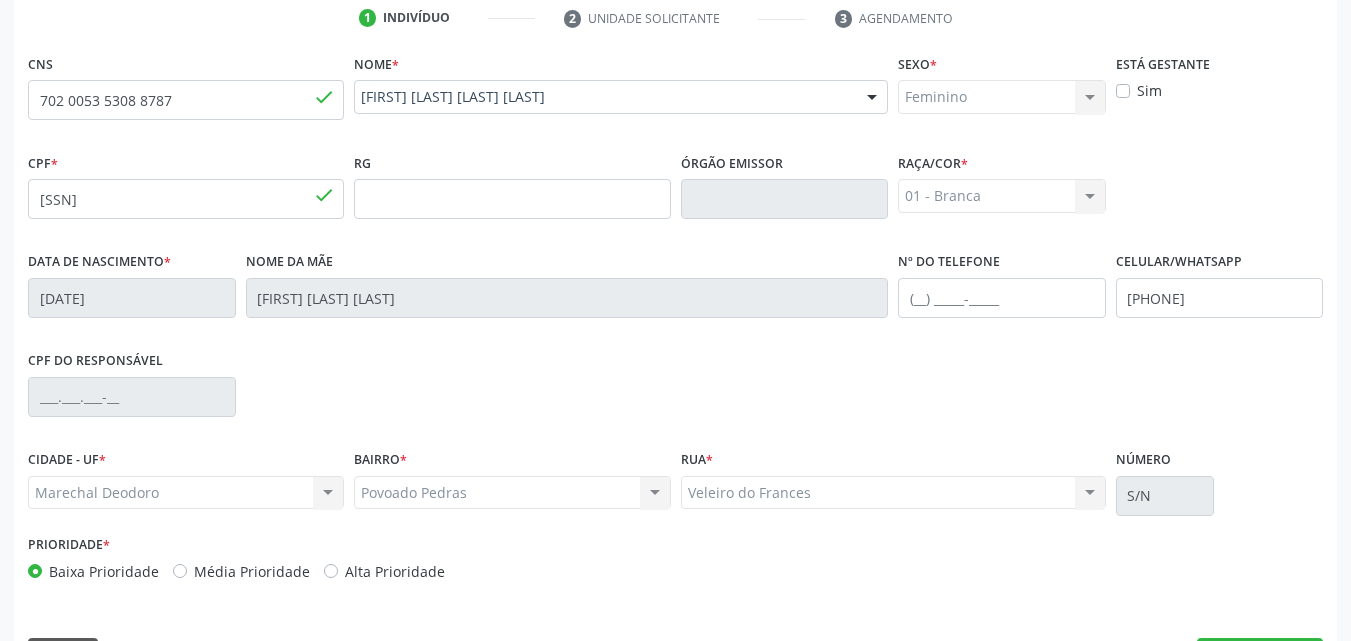 scroll, scrollTop: 471, scrollLeft: 0, axis: vertical 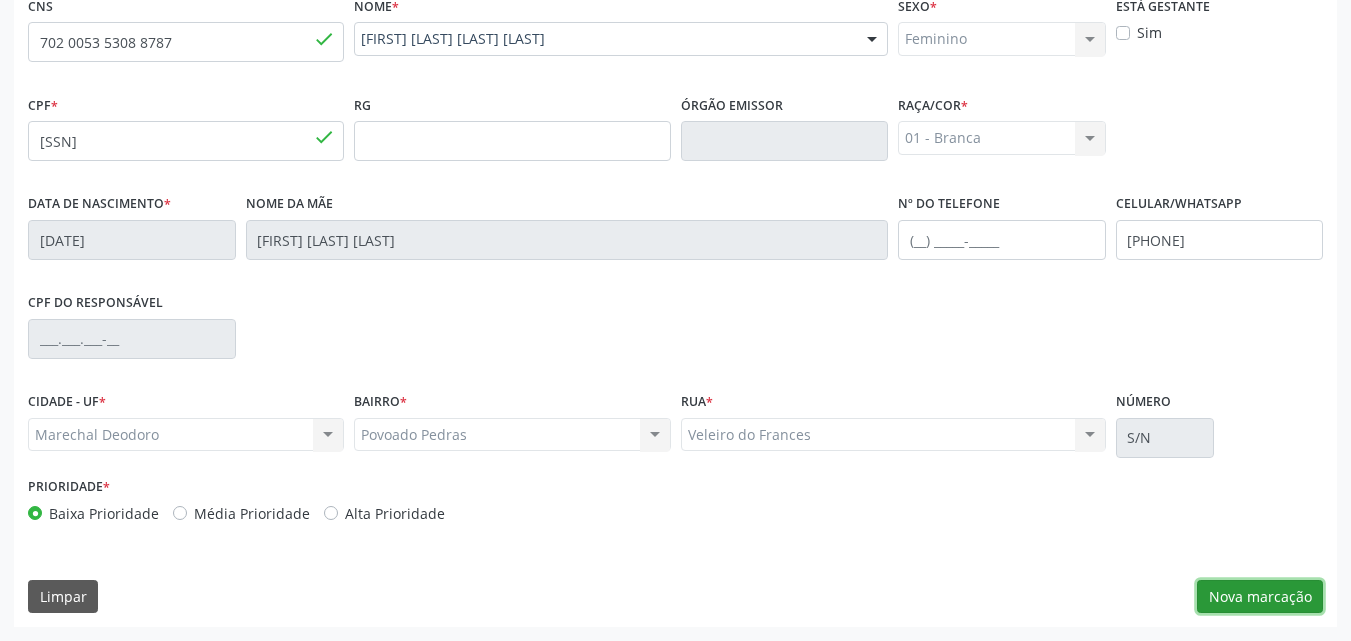 click on "Nova marcação" at bounding box center (1260, 597) 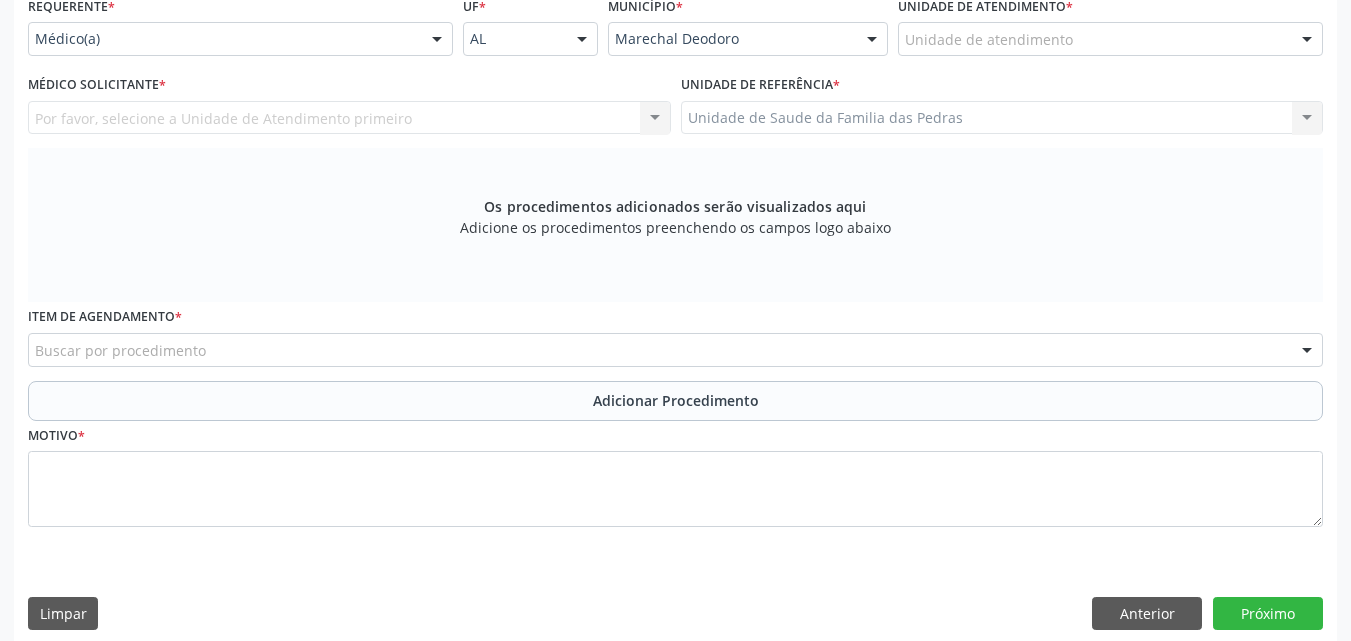 scroll, scrollTop: 0, scrollLeft: 0, axis: both 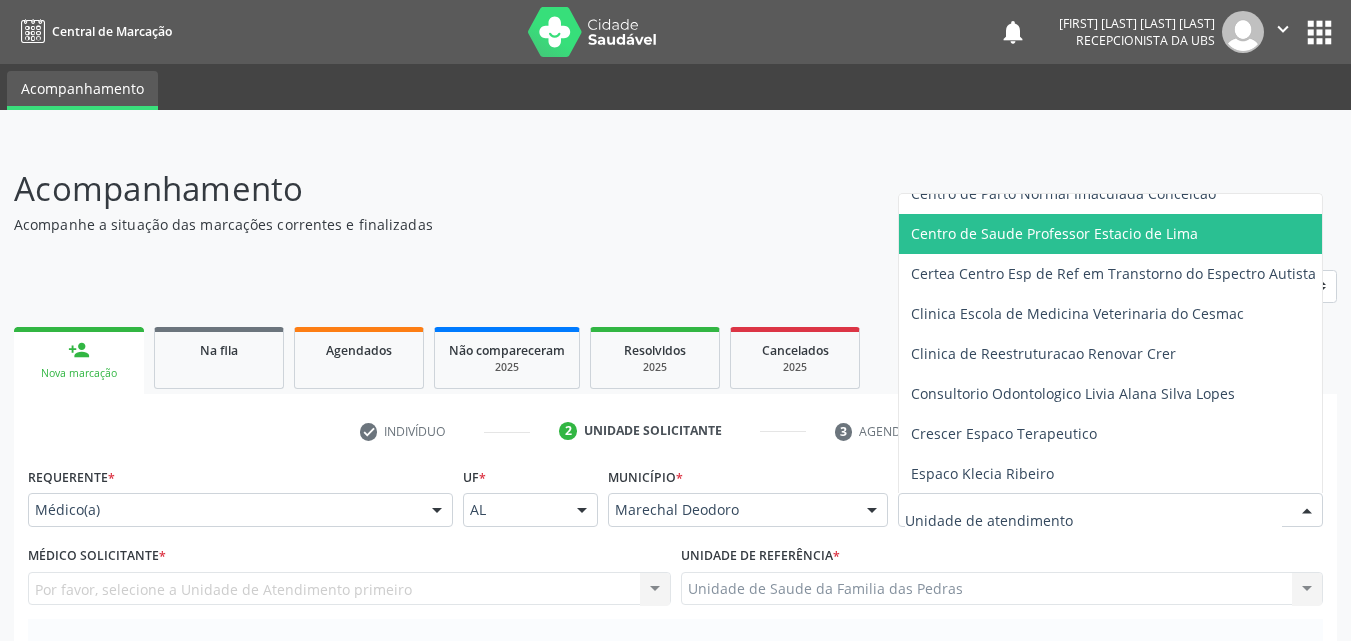 click on "Centro de Saude Professor Estacio de Lima" at bounding box center [1115, 234] 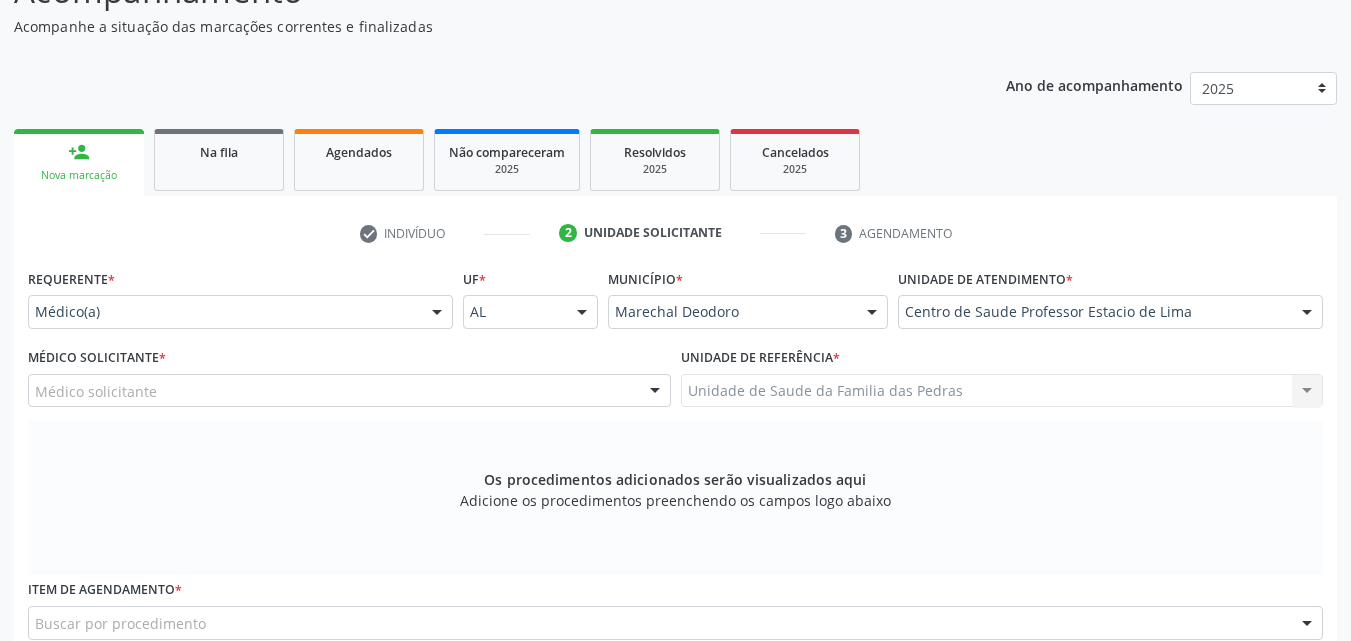 scroll, scrollTop: 200, scrollLeft: 0, axis: vertical 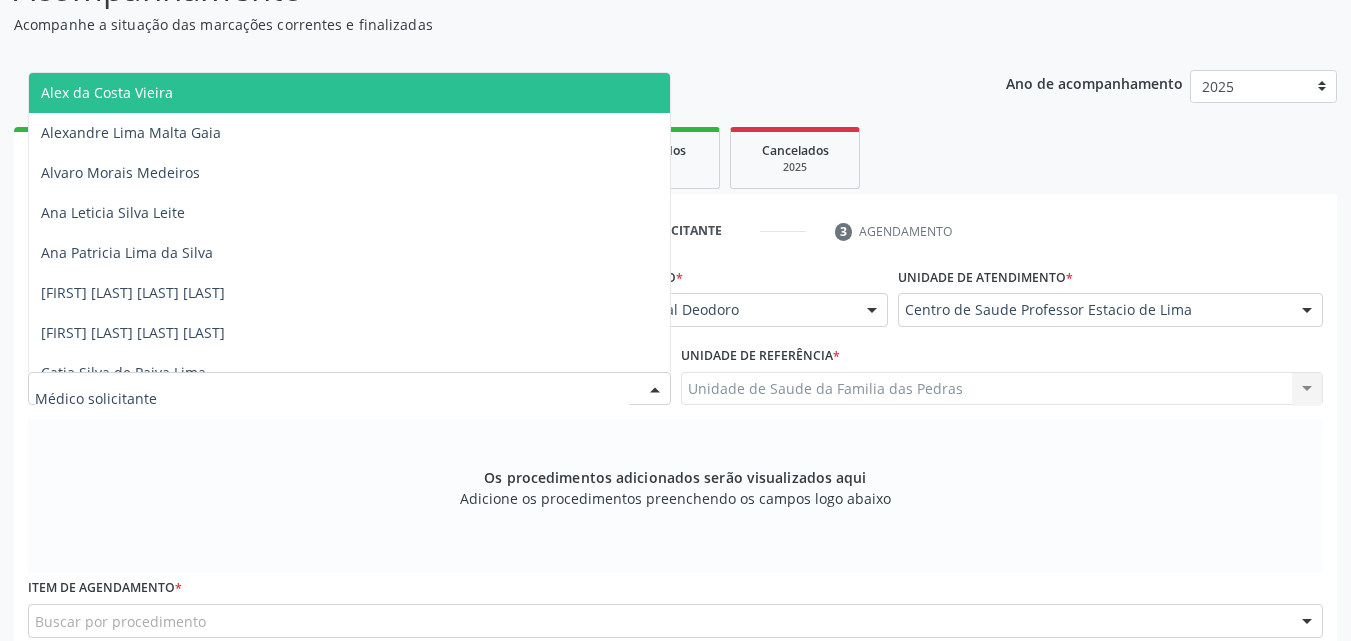 click at bounding box center (349, 389) 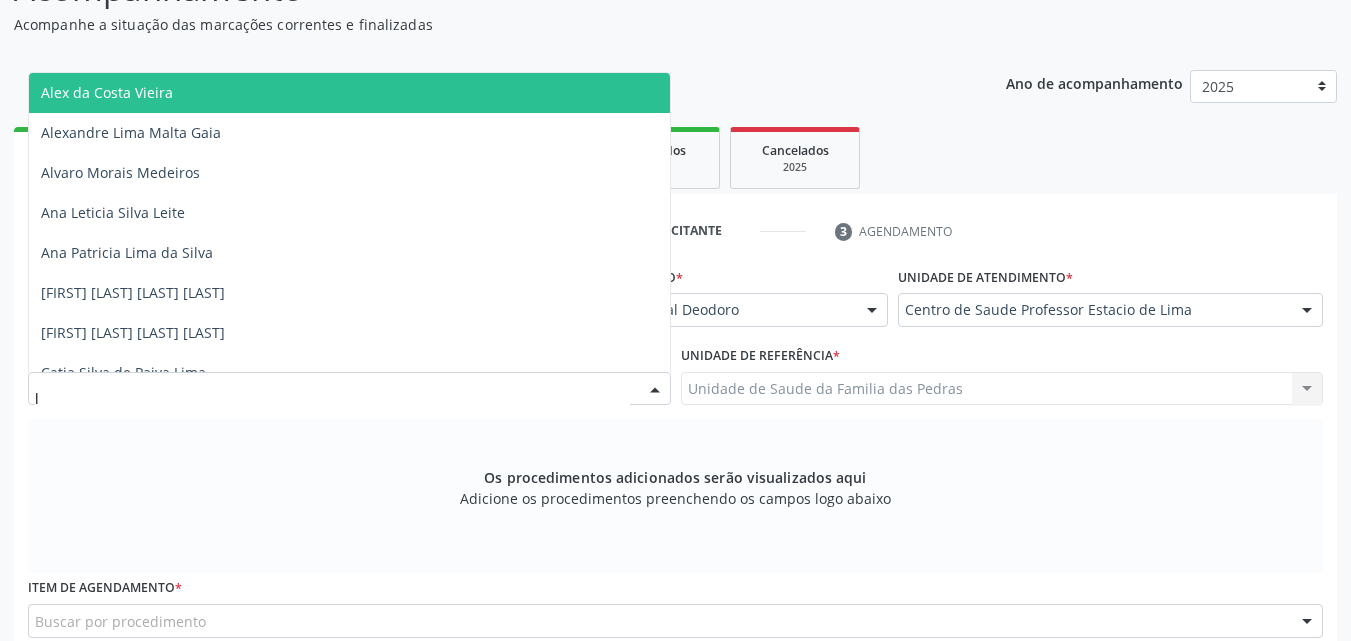 type on "lu" 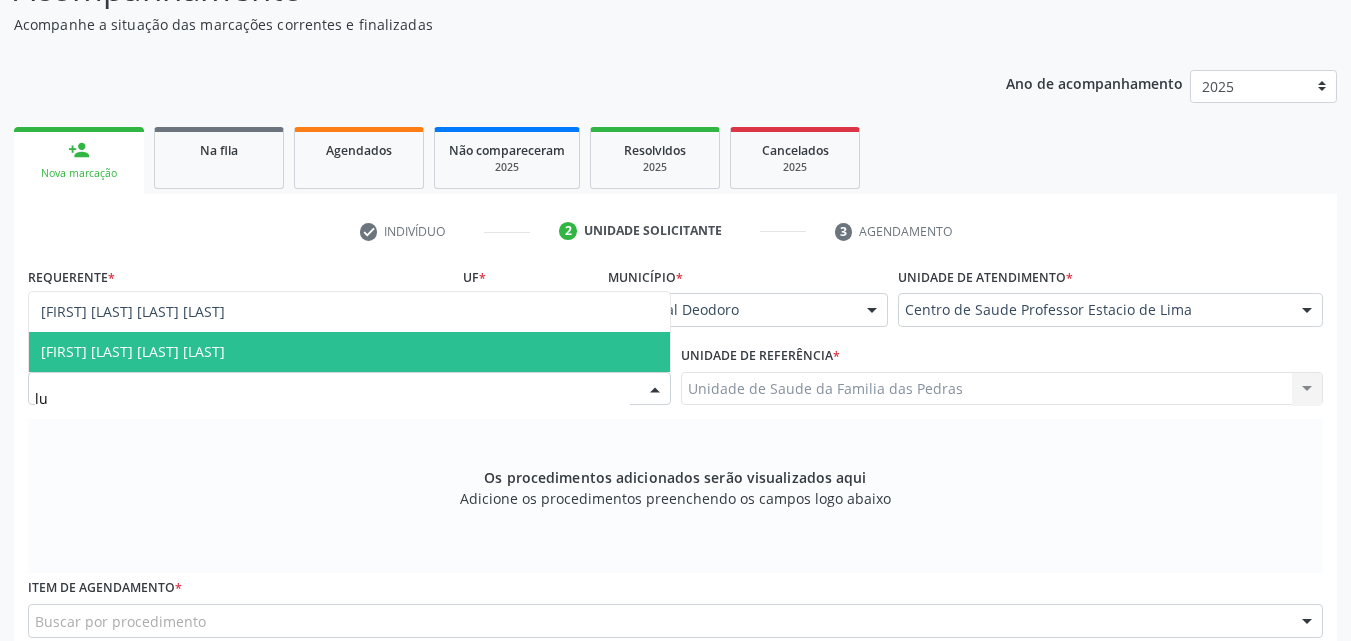 click on "[FIRST] [LAST] [LAST] [LAST]" at bounding box center (349, 352) 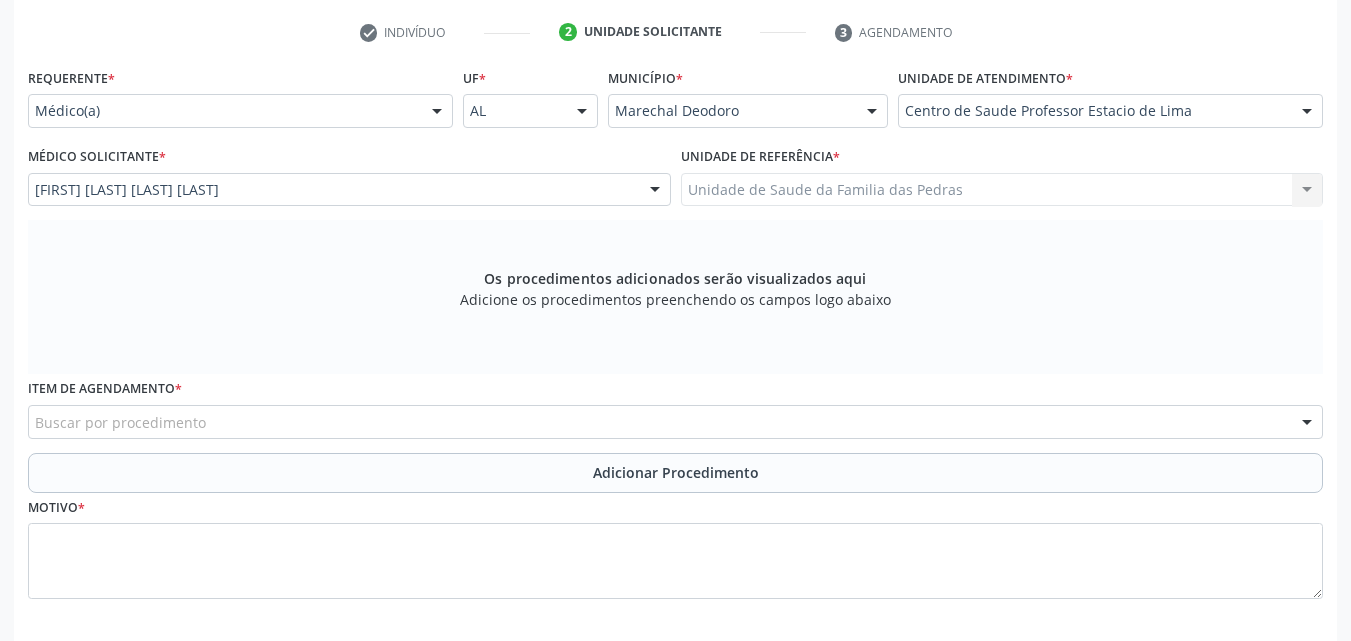 scroll, scrollTop: 400, scrollLeft: 0, axis: vertical 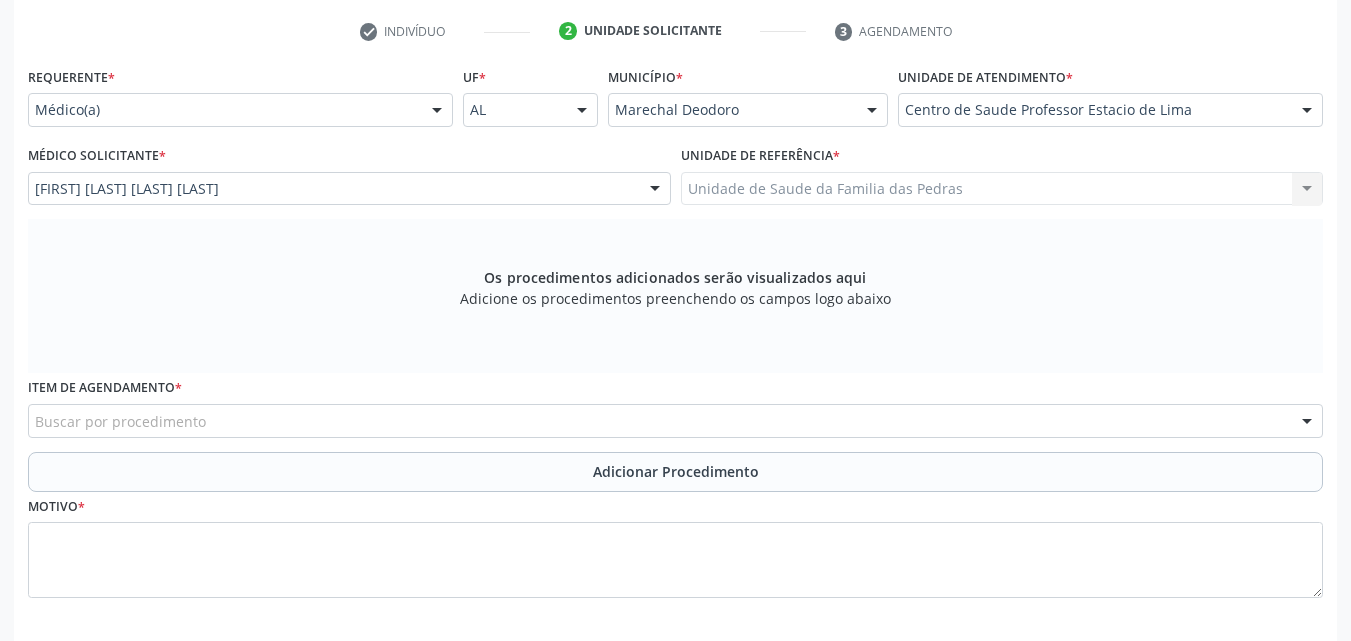click on "Buscar por procedimento" at bounding box center (675, 421) 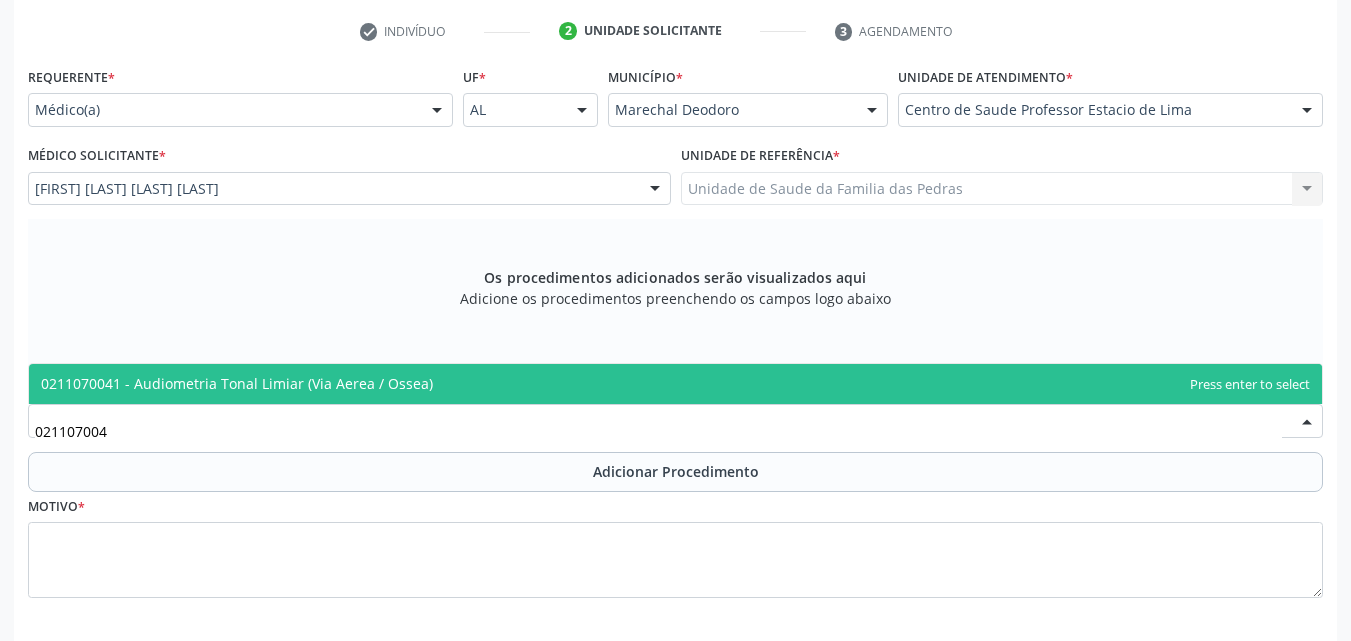 type on "0211070041" 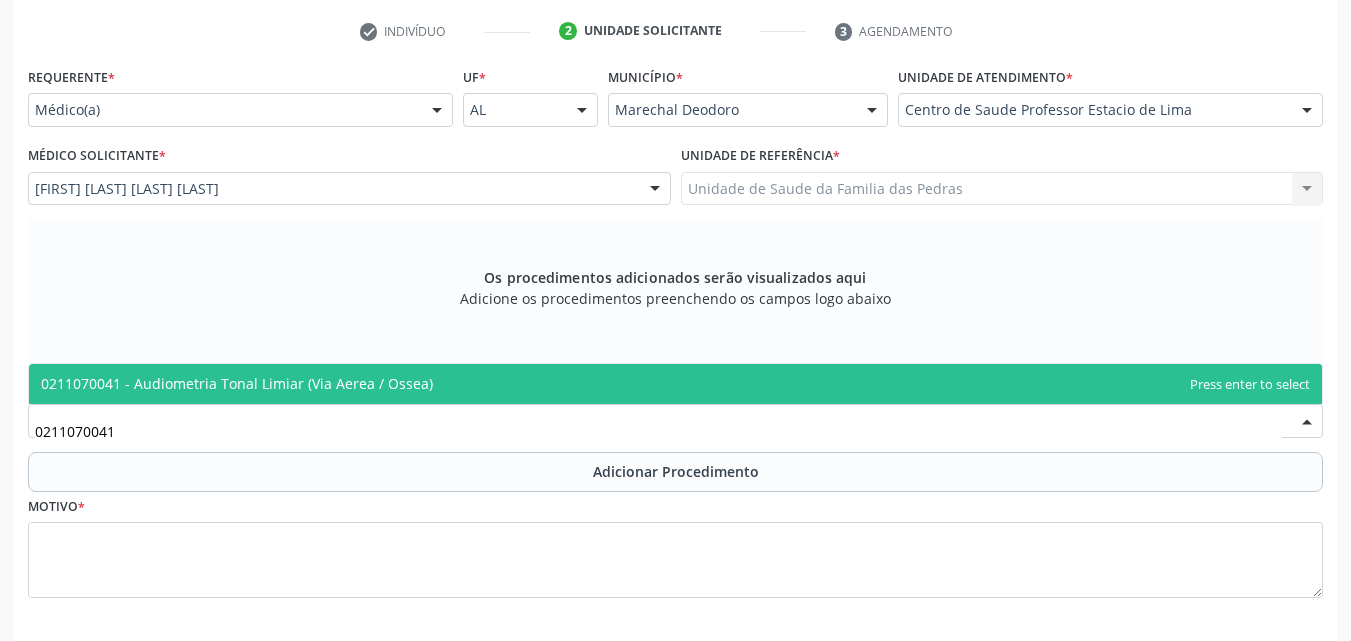 click on "0211070041 - Audiometria Tonal Limiar (Via Aerea / Ossea)" at bounding box center [675, 384] 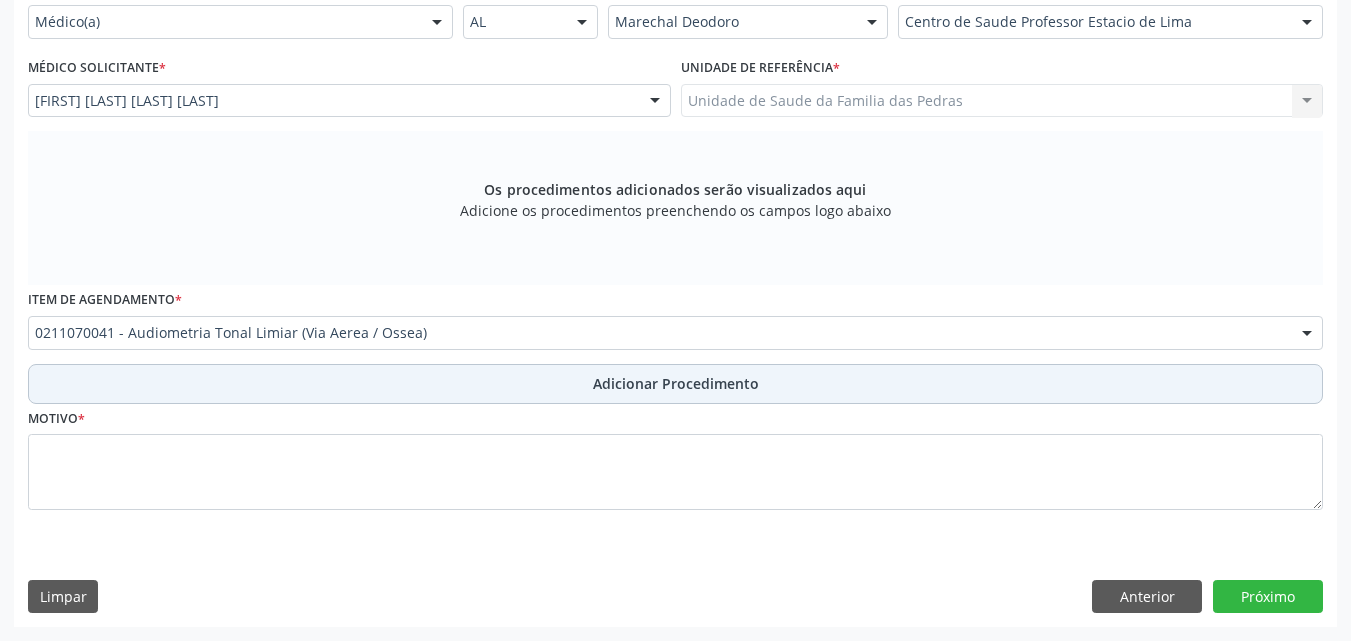 click on "Adicionar Procedimento" at bounding box center [675, 384] 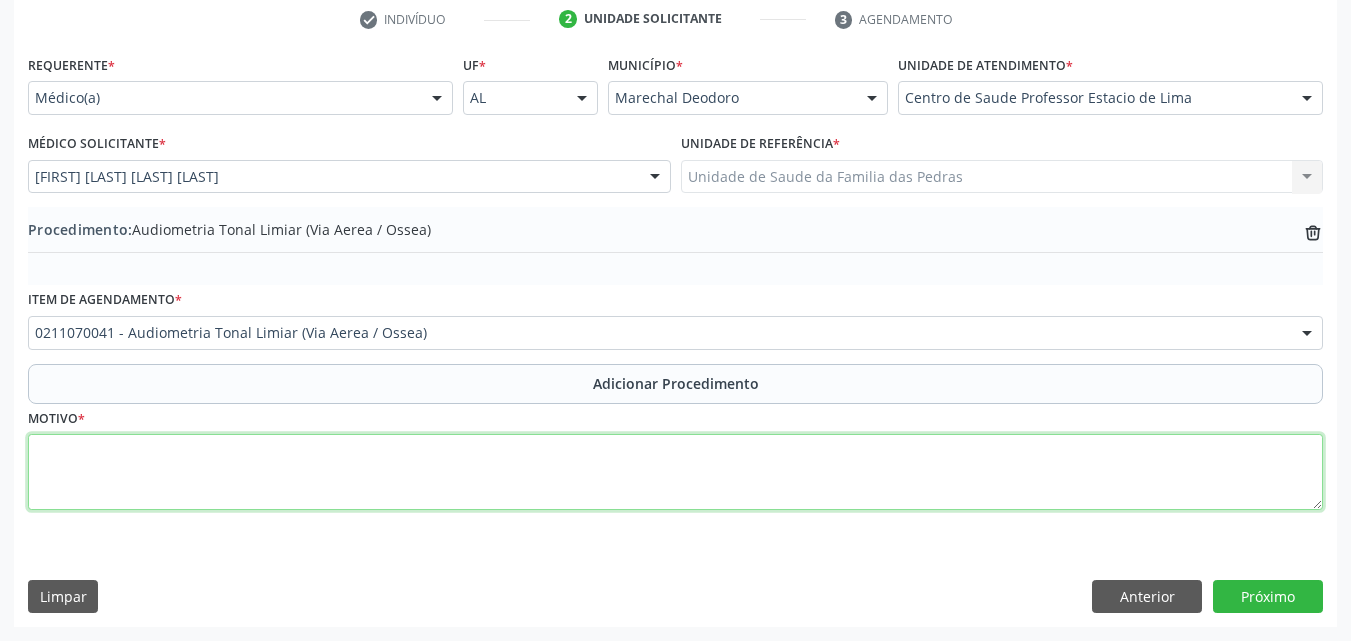 click at bounding box center [675, 472] 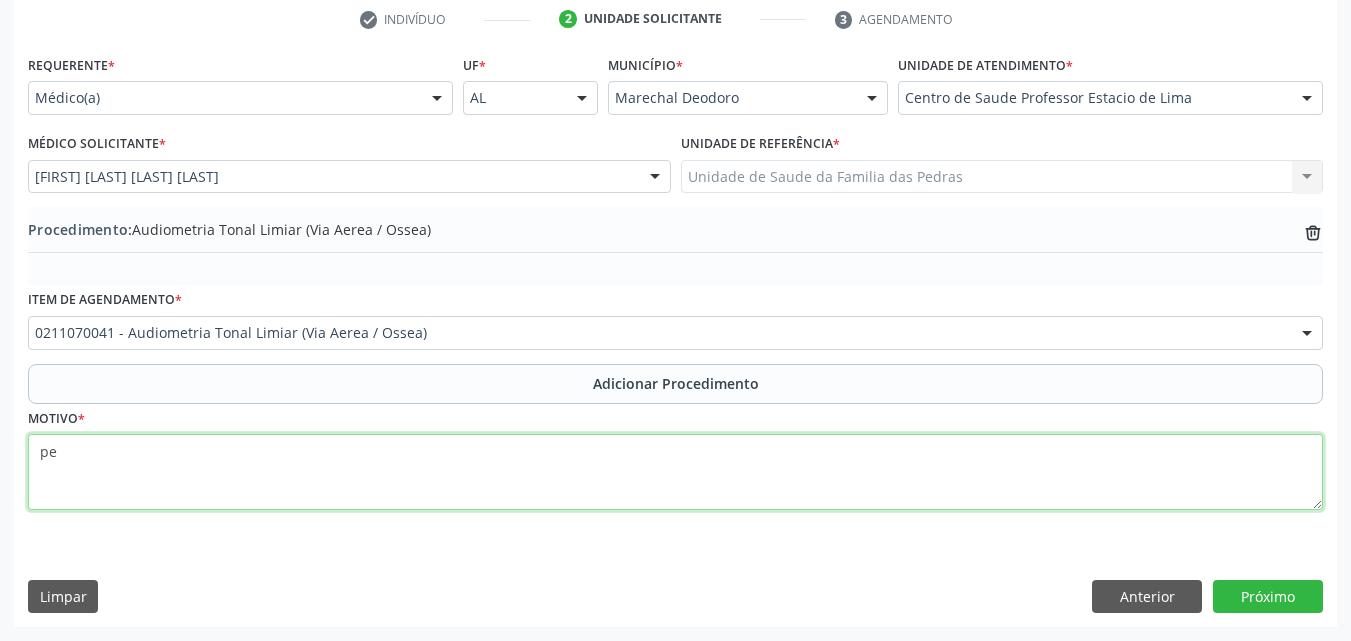 type on "p" 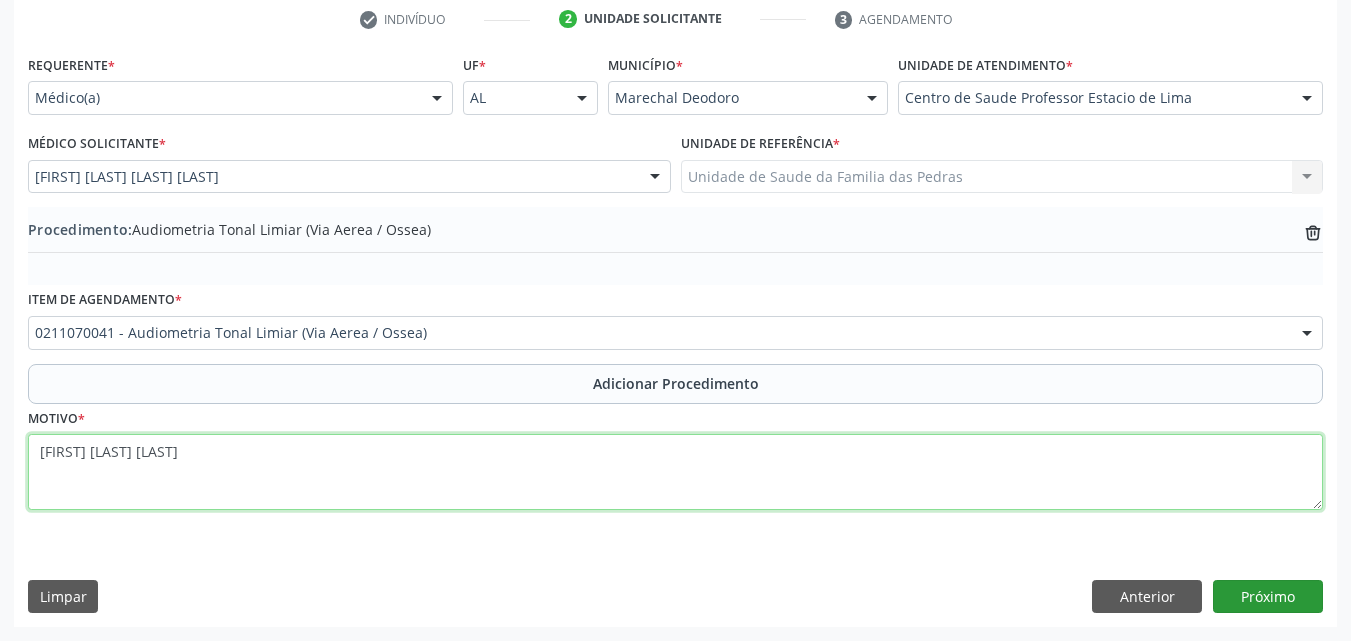type on "[FIRST] [LAST] [LAST]" 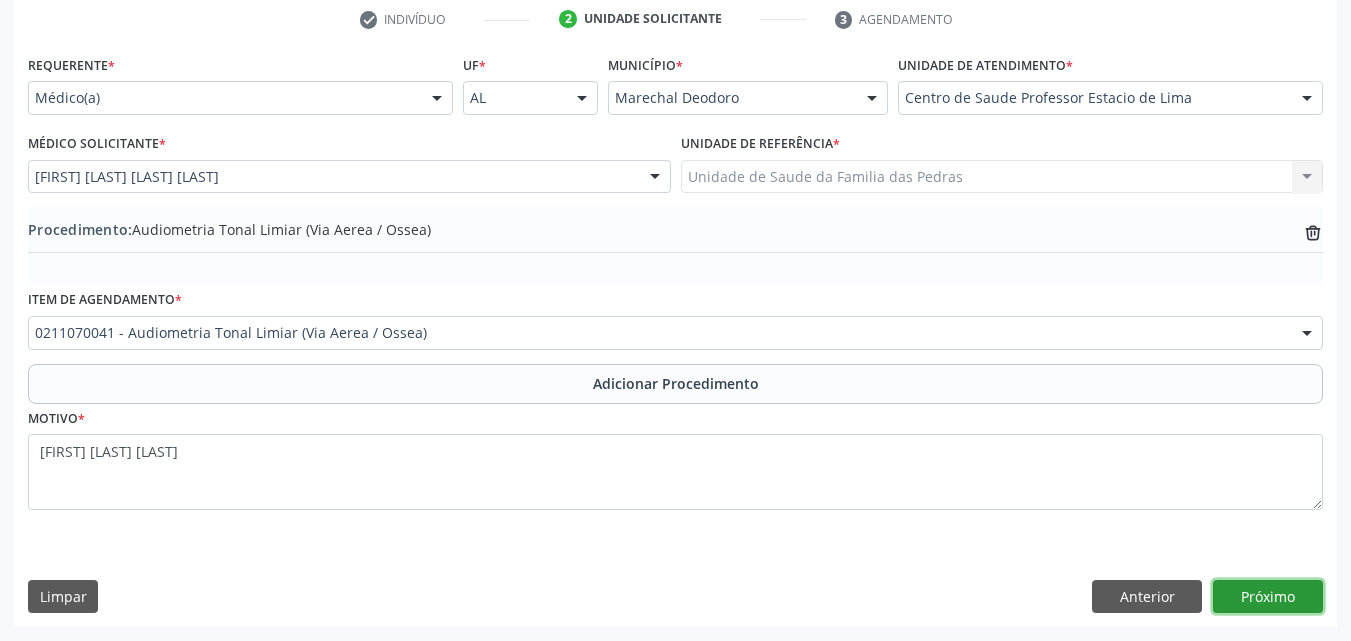 click on "Próximo" at bounding box center [1268, 597] 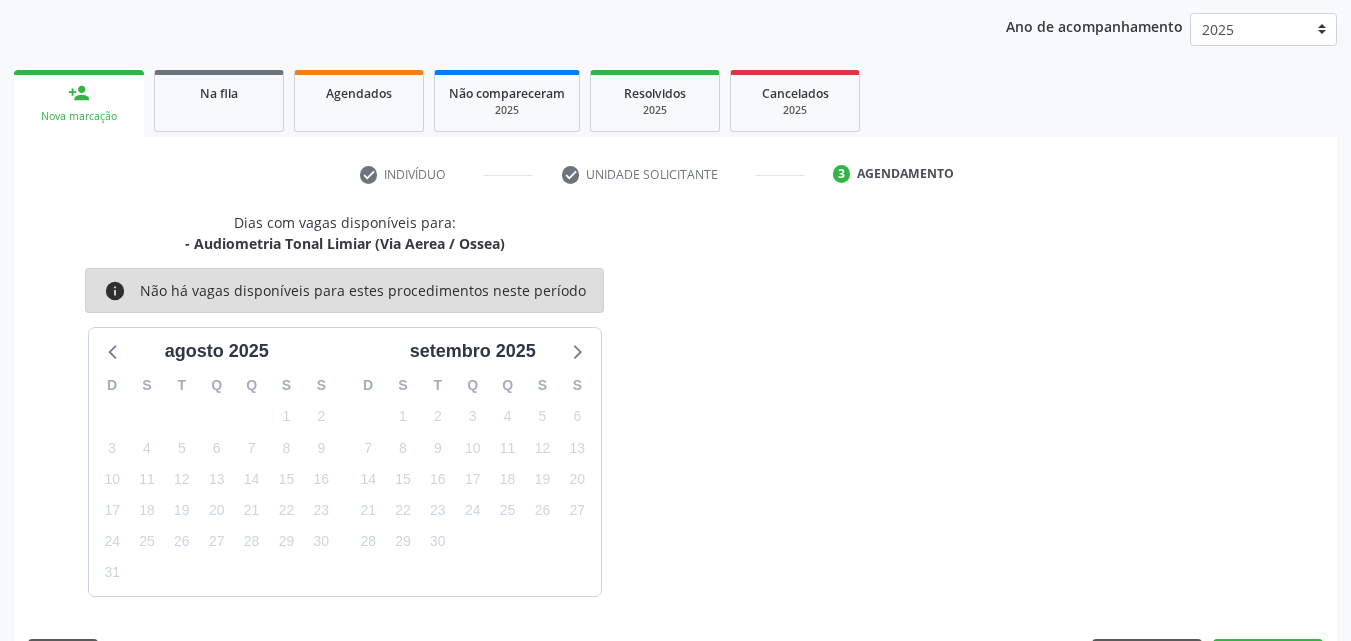 scroll, scrollTop: 316, scrollLeft: 0, axis: vertical 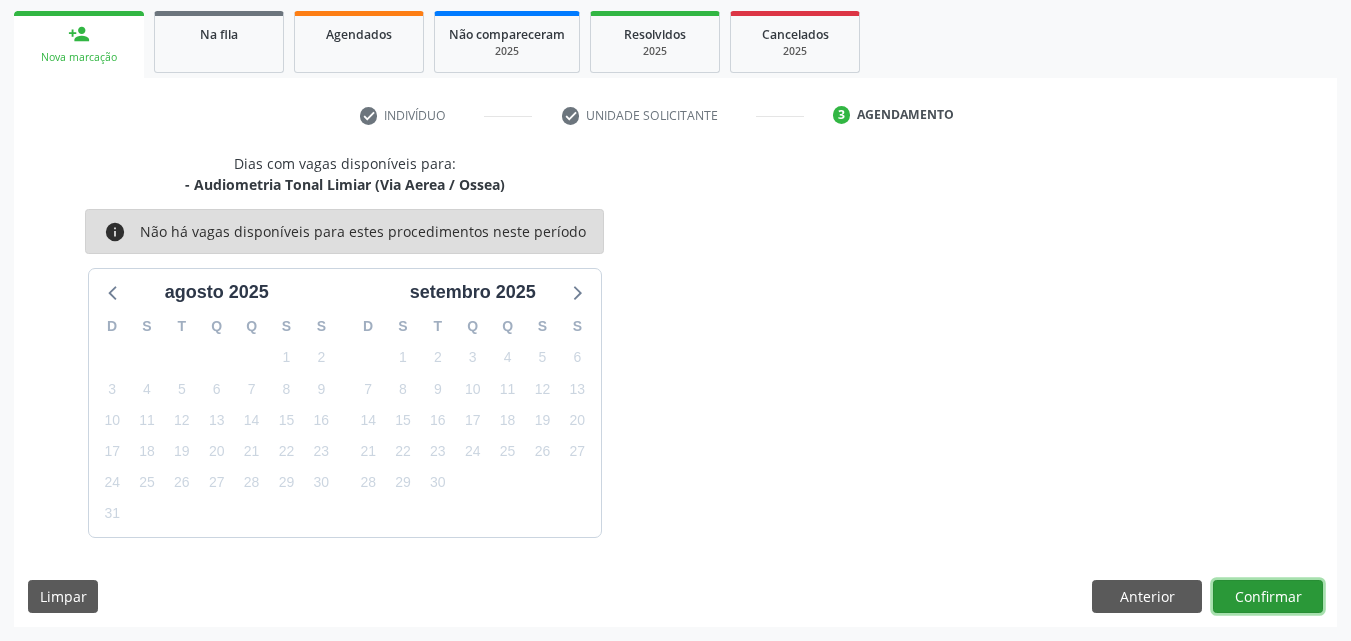 click on "Confirmar" at bounding box center [1268, 597] 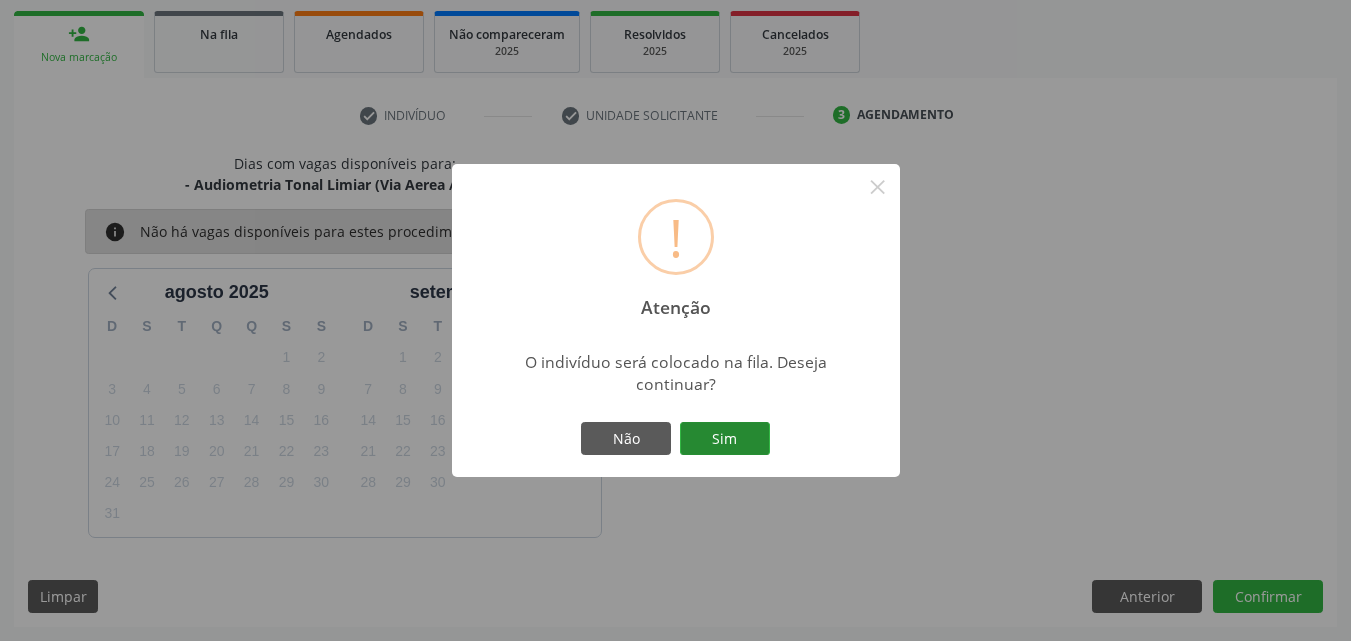 click on "Sim" at bounding box center (725, 439) 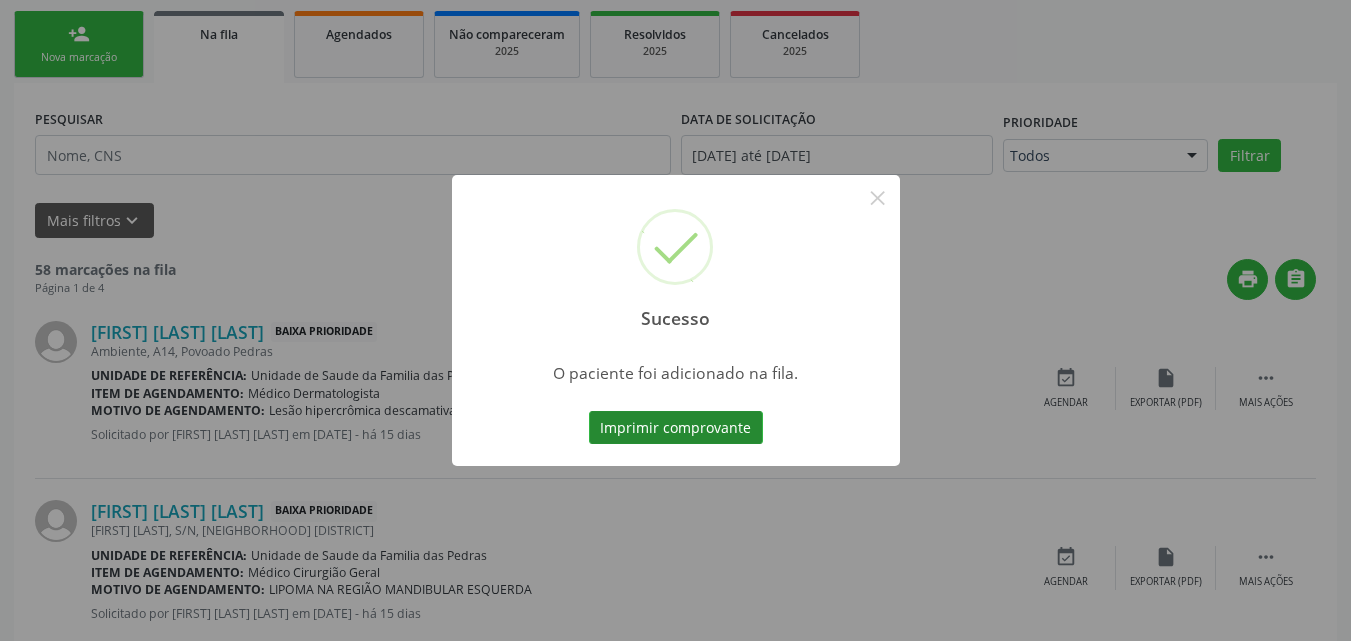 scroll, scrollTop: 54, scrollLeft: 0, axis: vertical 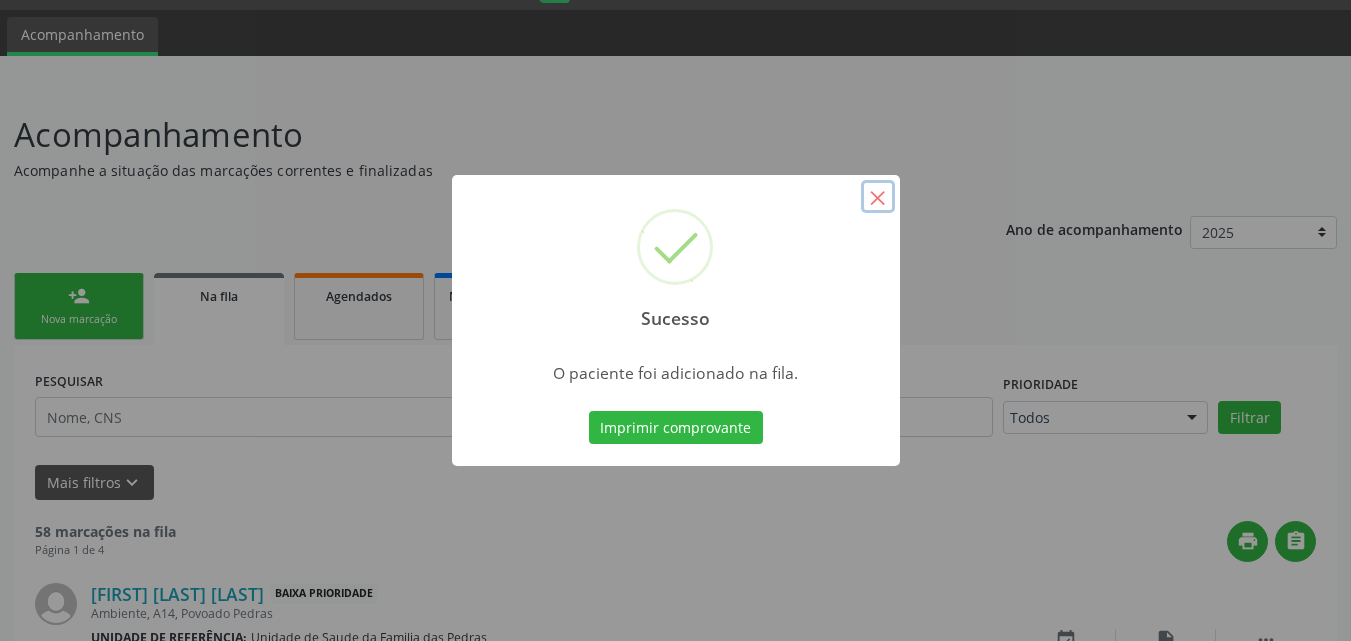 click on "×" at bounding box center (878, 197) 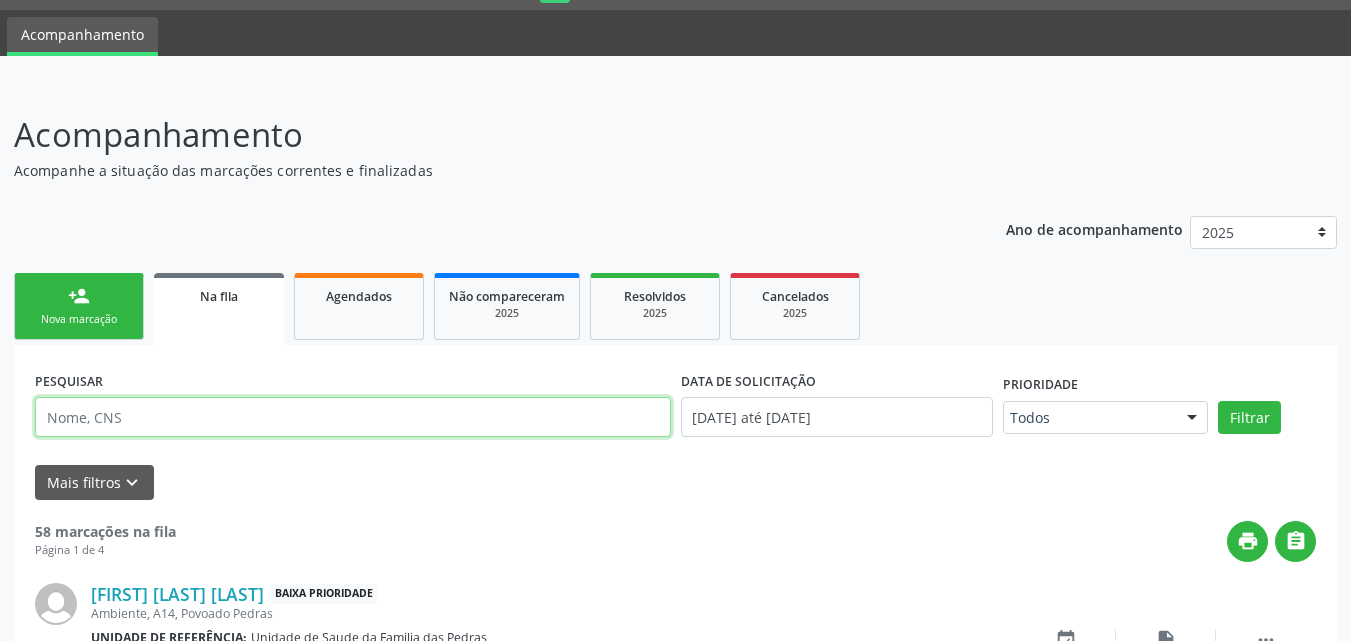 click at bounding box center (353, 417) 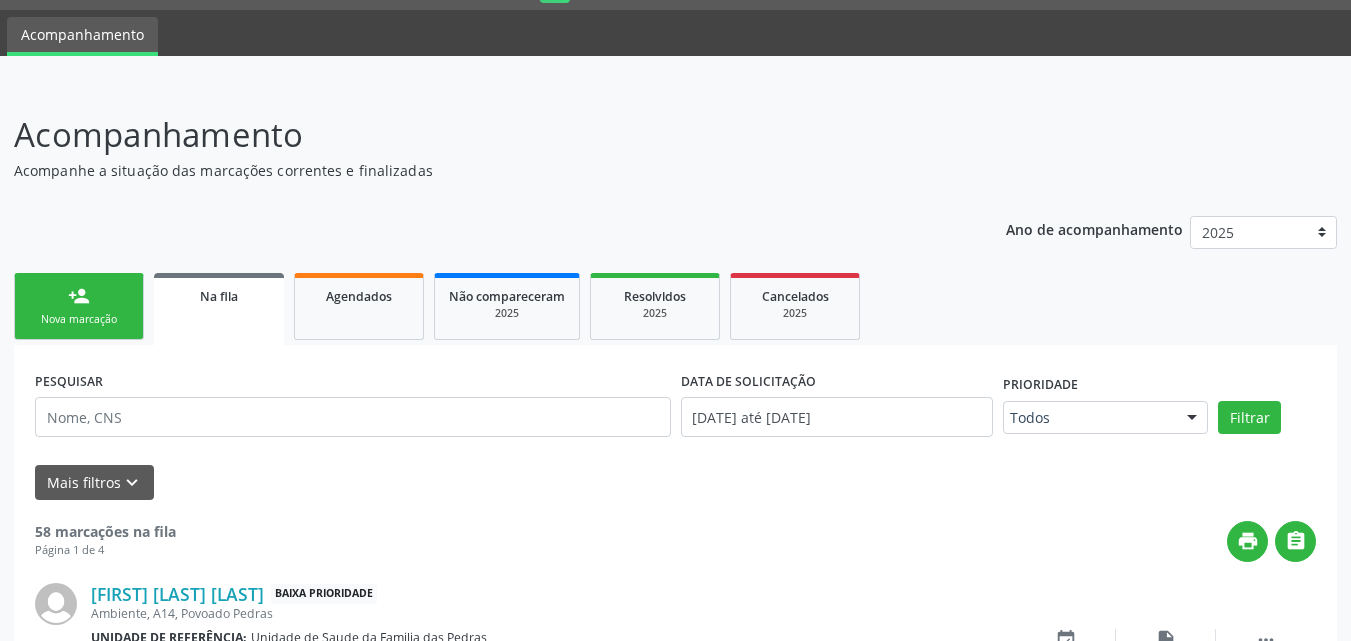 click on "Nova marcação" at bounding box center [79, 319] 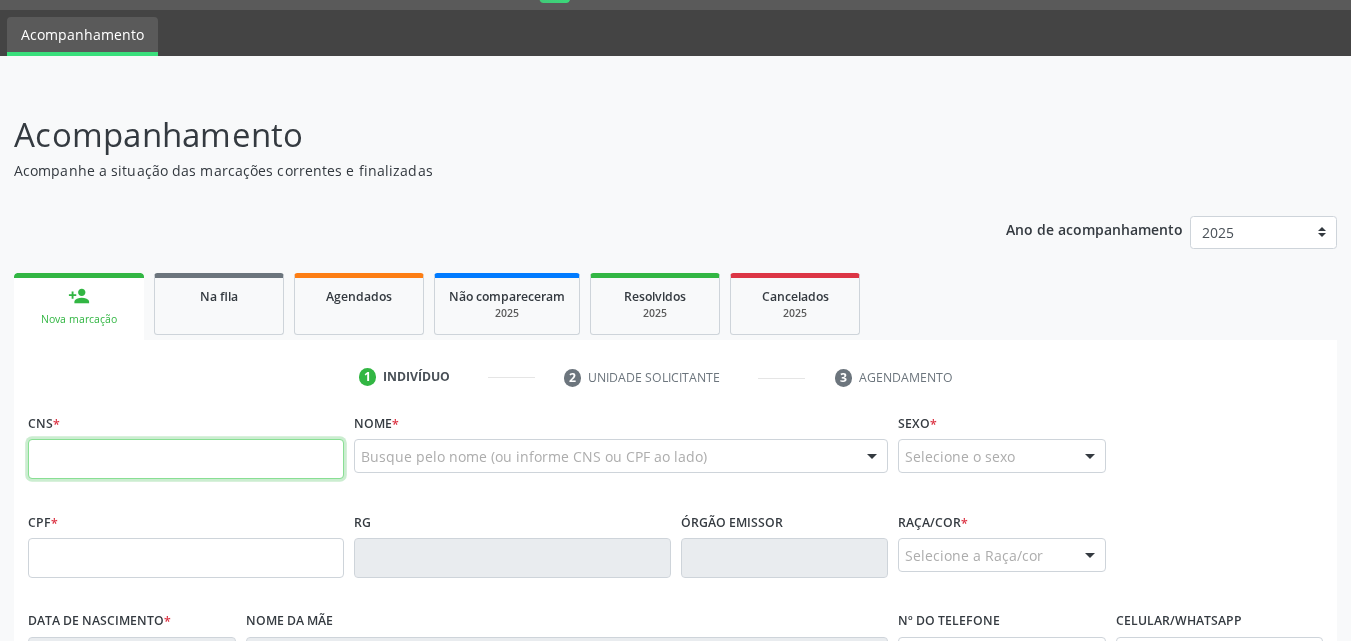 click at bounding box center (186, 459) 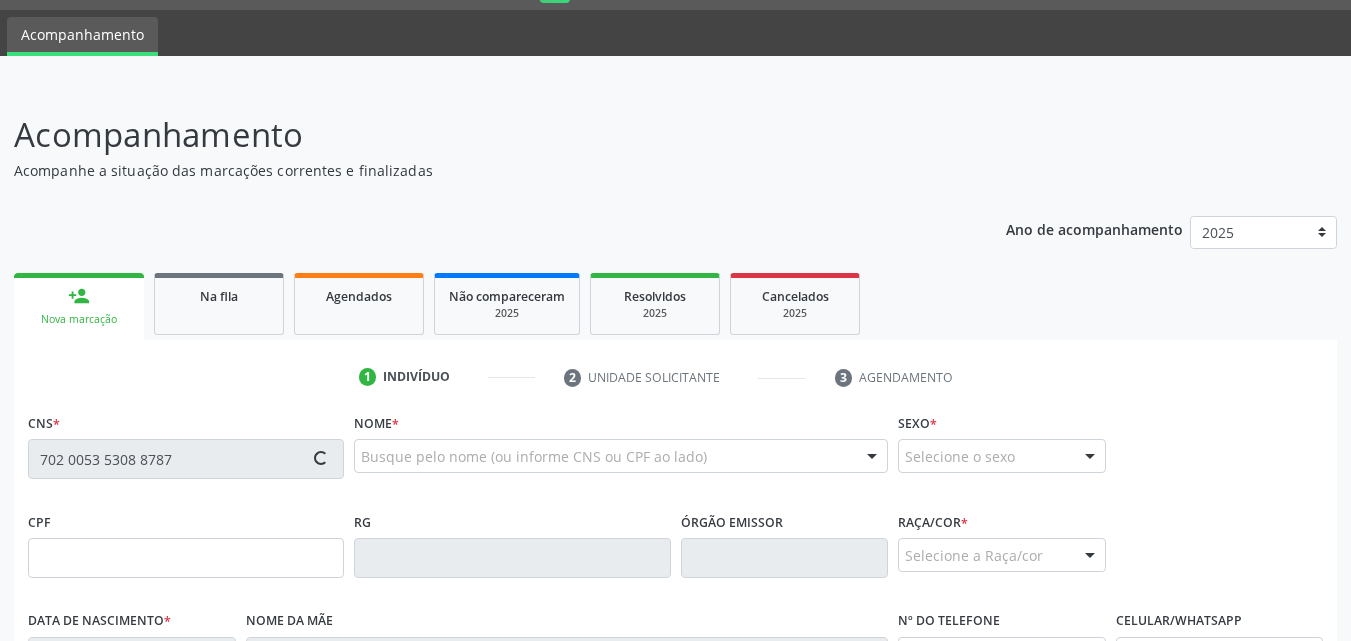 type on "[SSN]" 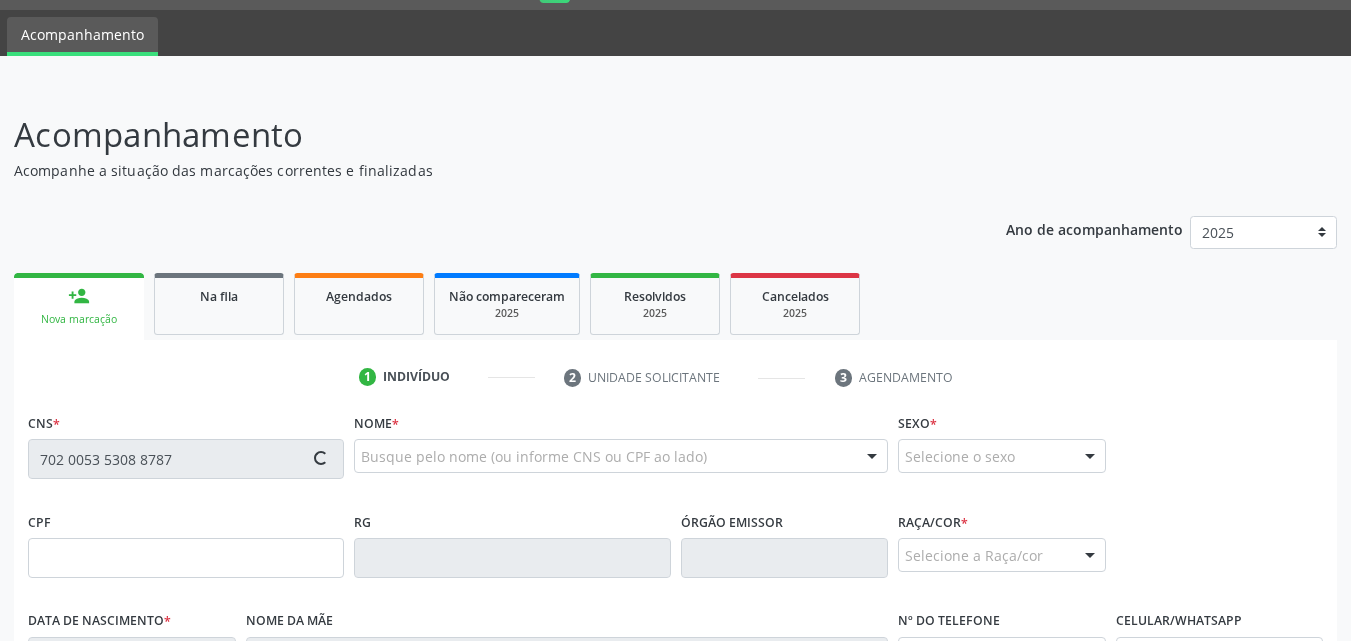 type on "[DATE]" 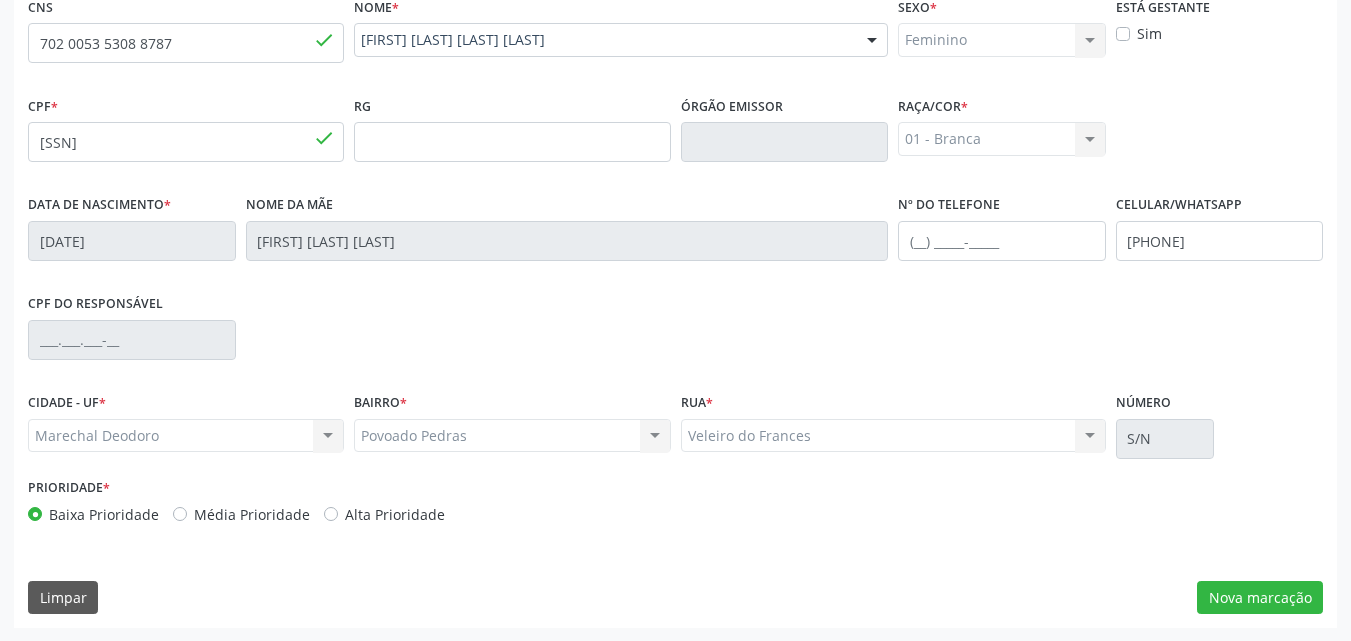 scroll, scrollTop: 471, scrollLeft: 0, axis: vertical 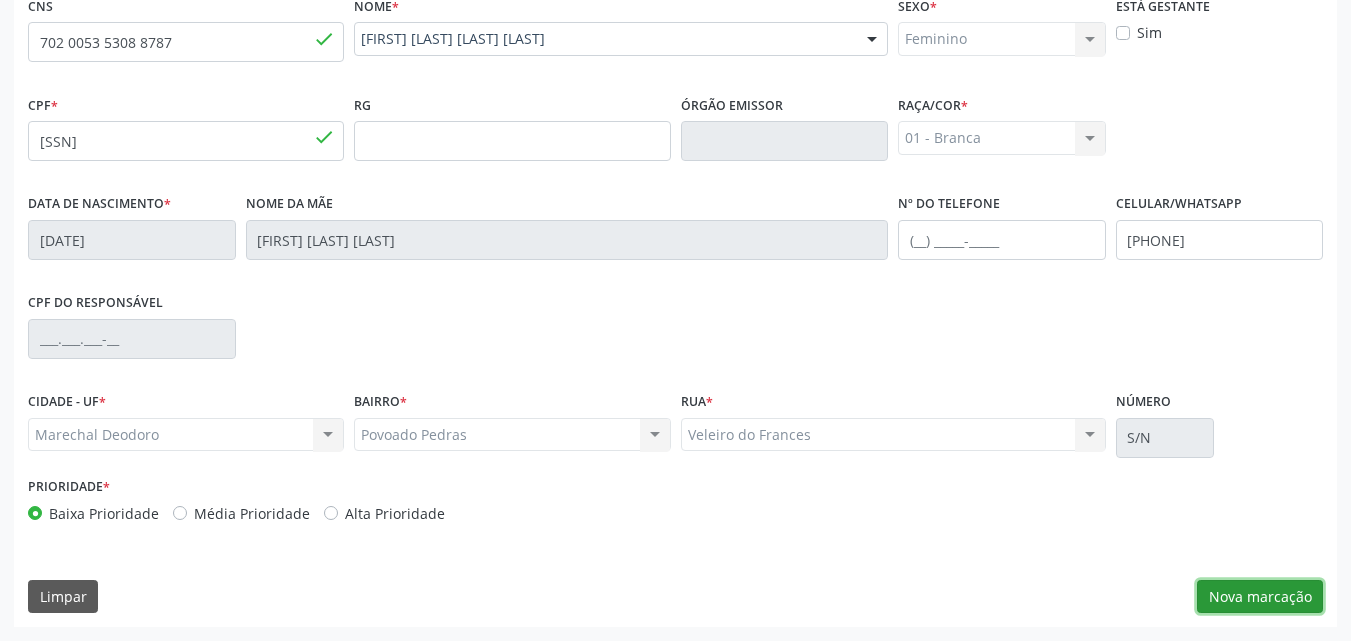 click on "Nova marcação" at bounding box center (1260, 597) 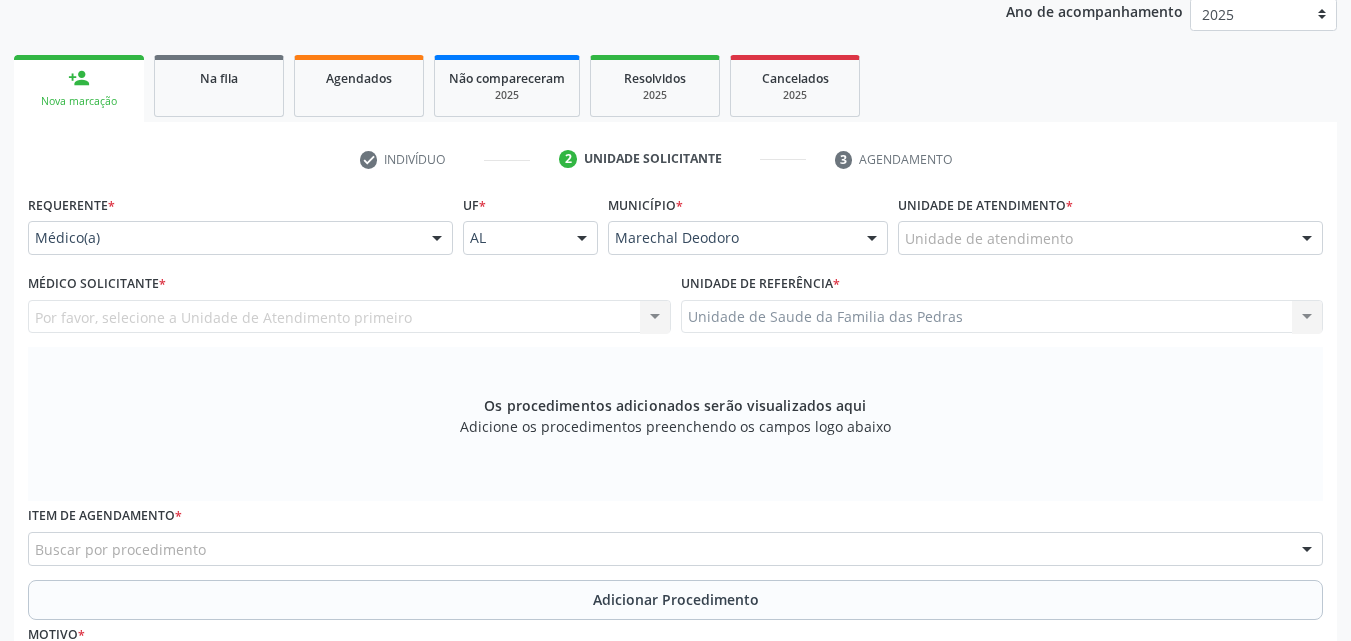 scroll, scrollTop: 271, scrollLeft: 0, axis: vertical 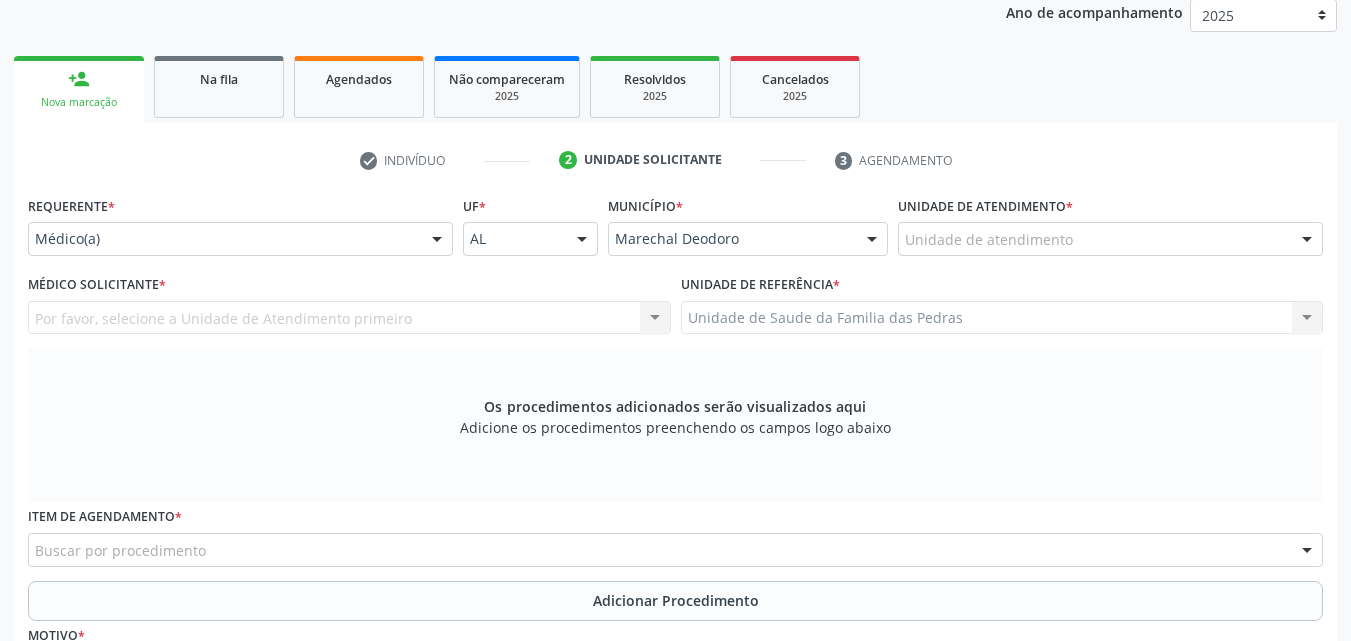 click on "Unidade de atendimento" at bounding box center (1110, 239) 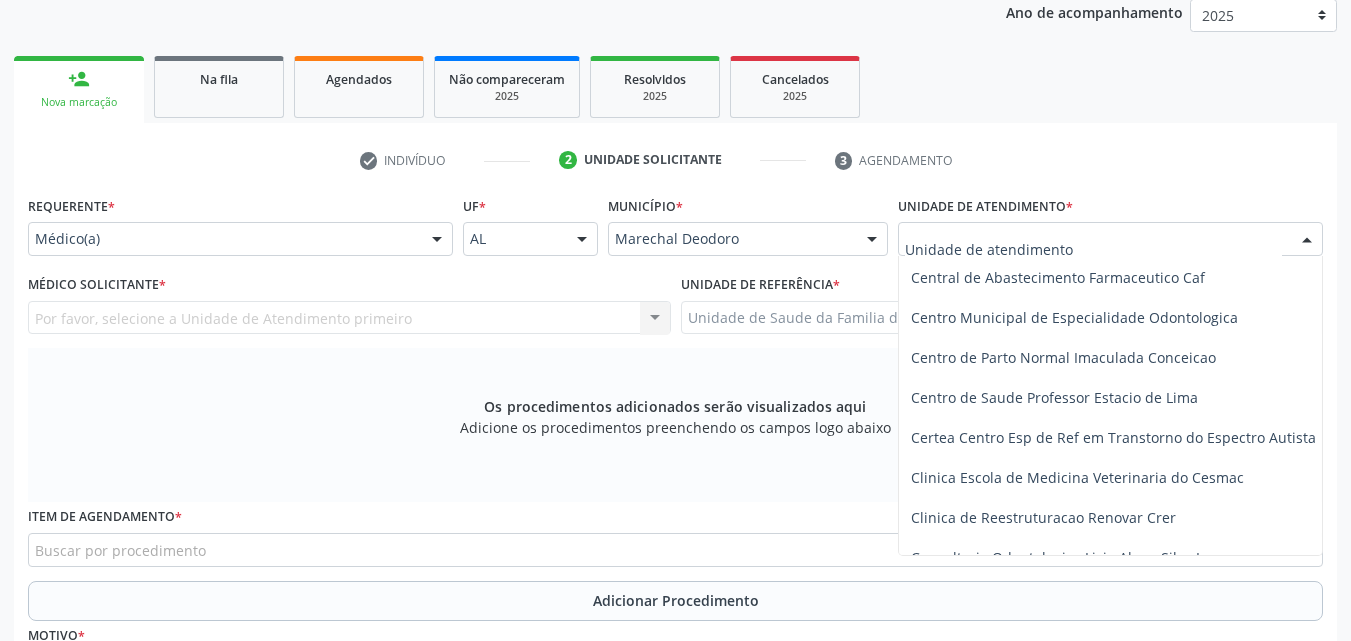 scroll, scrollTop: 200, scrollLeft: 0, axis: vertical 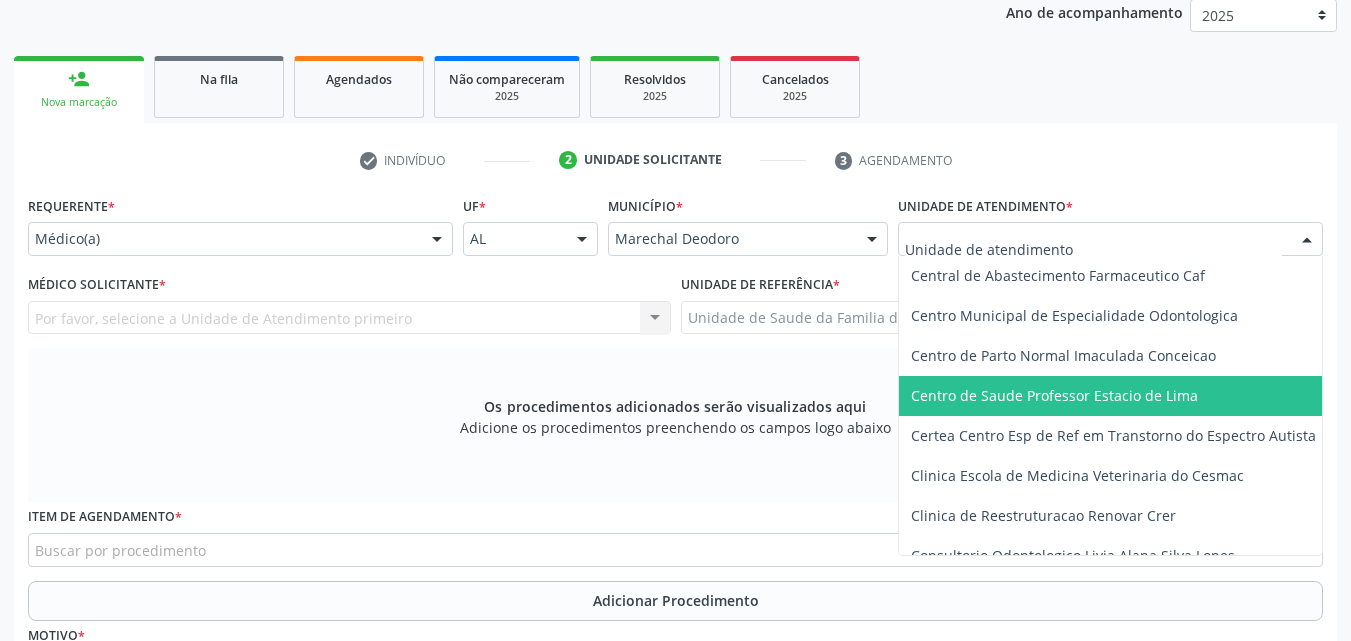 click on "Centro de Saude Professor Estacio de Lima" at bounding box center [1054, 395] 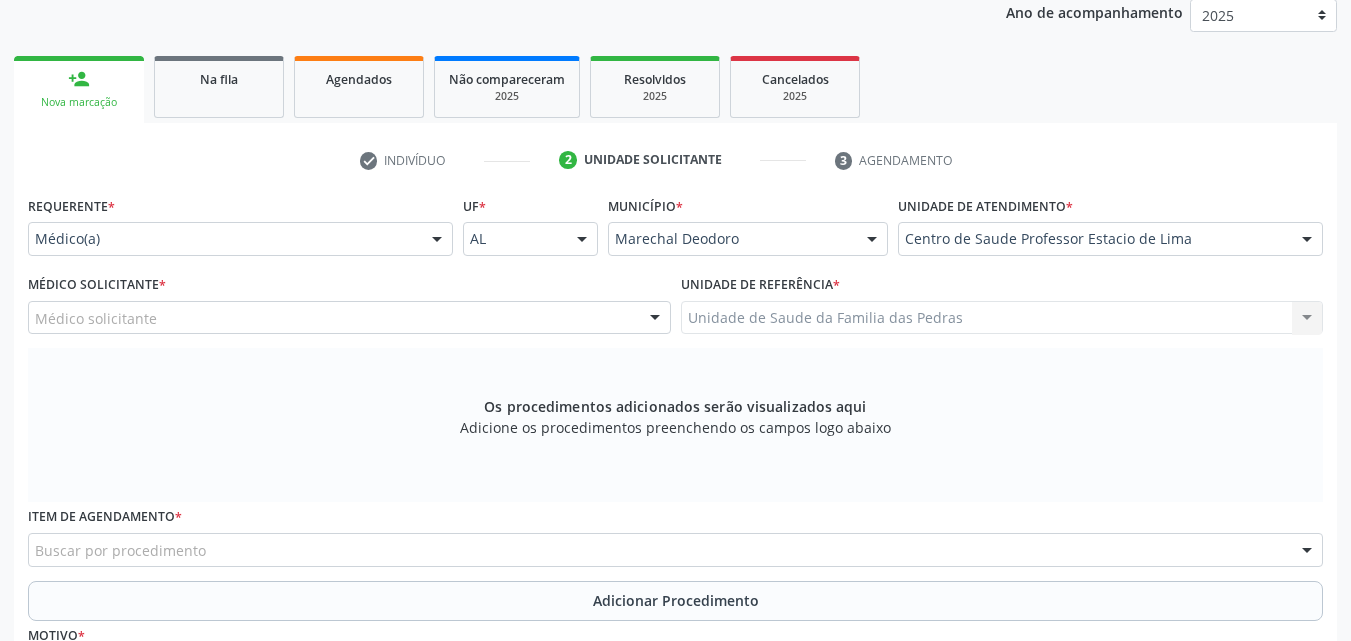 click on "Médico solicitante" at bounding box center [349, 318] 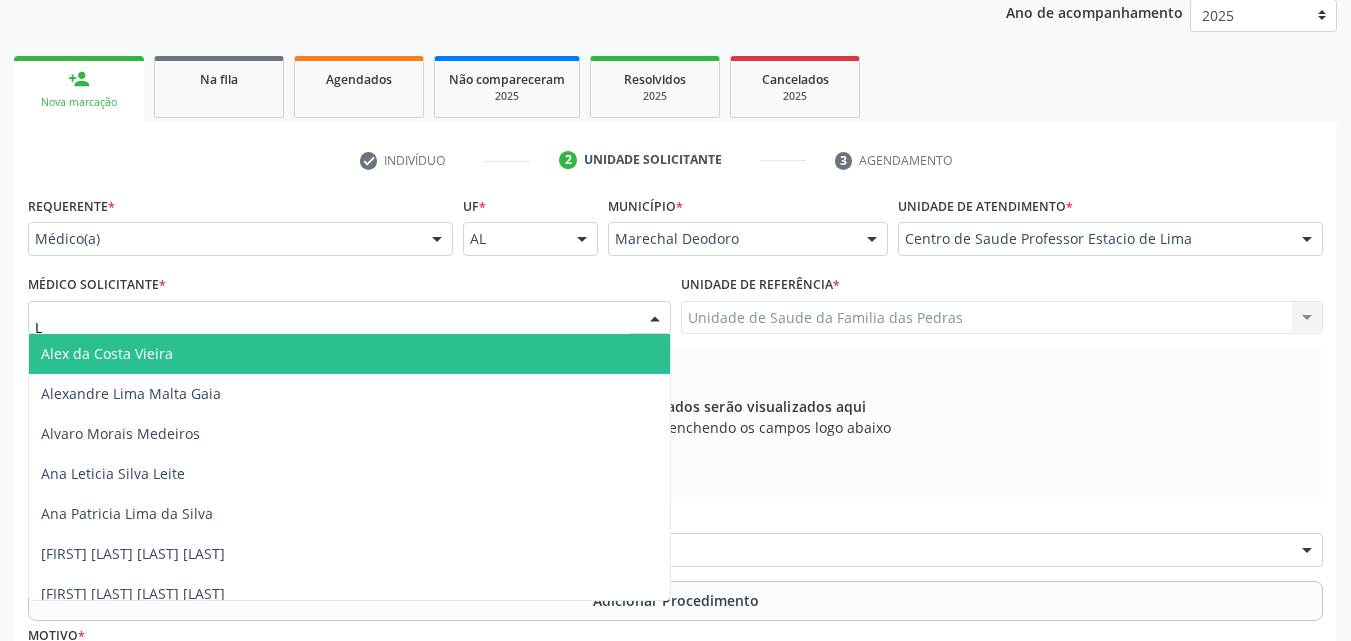 type on "LU" 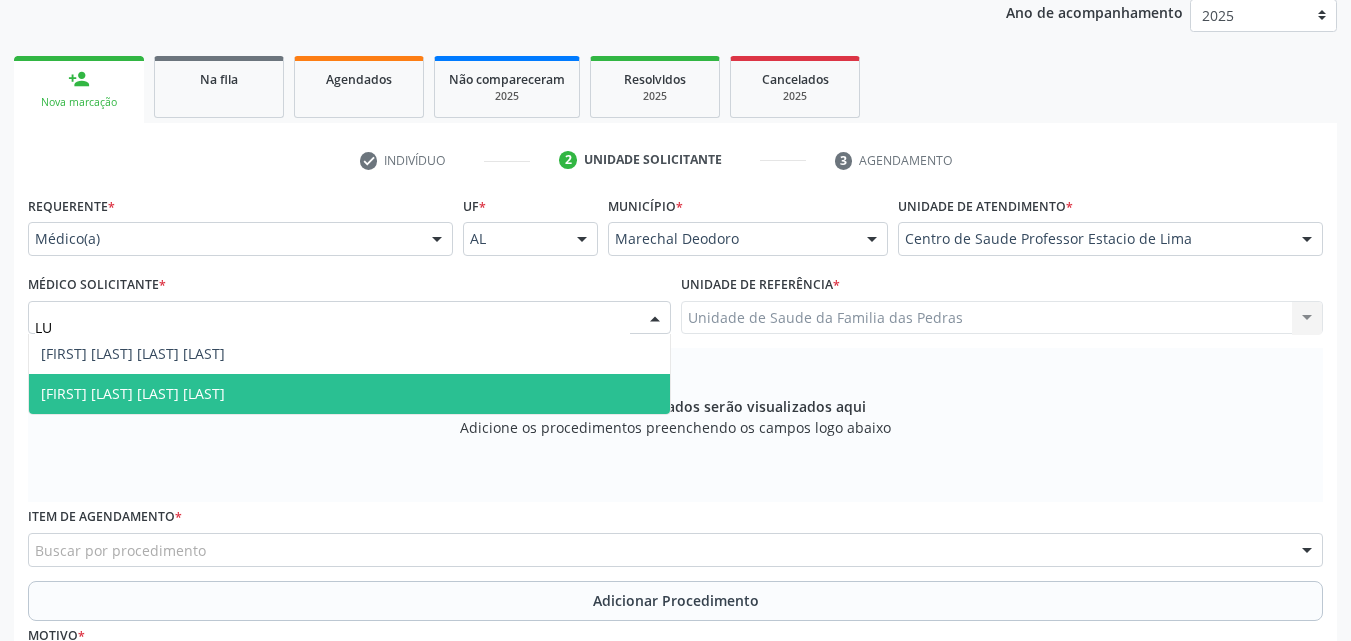 click on "[FIRST] [LAST] [LAST] [LAST]" at bounding box center (349, 394) 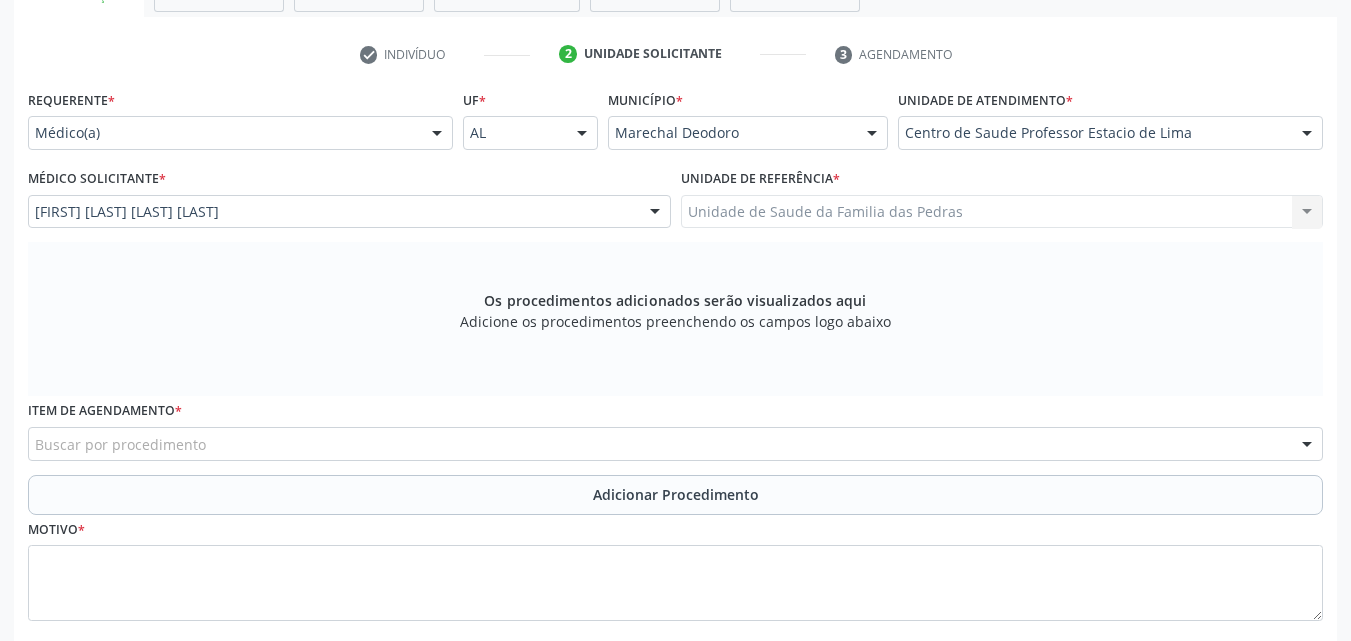 scroll, scrollTop: 471, scrollLeft: 0, axis: vertical 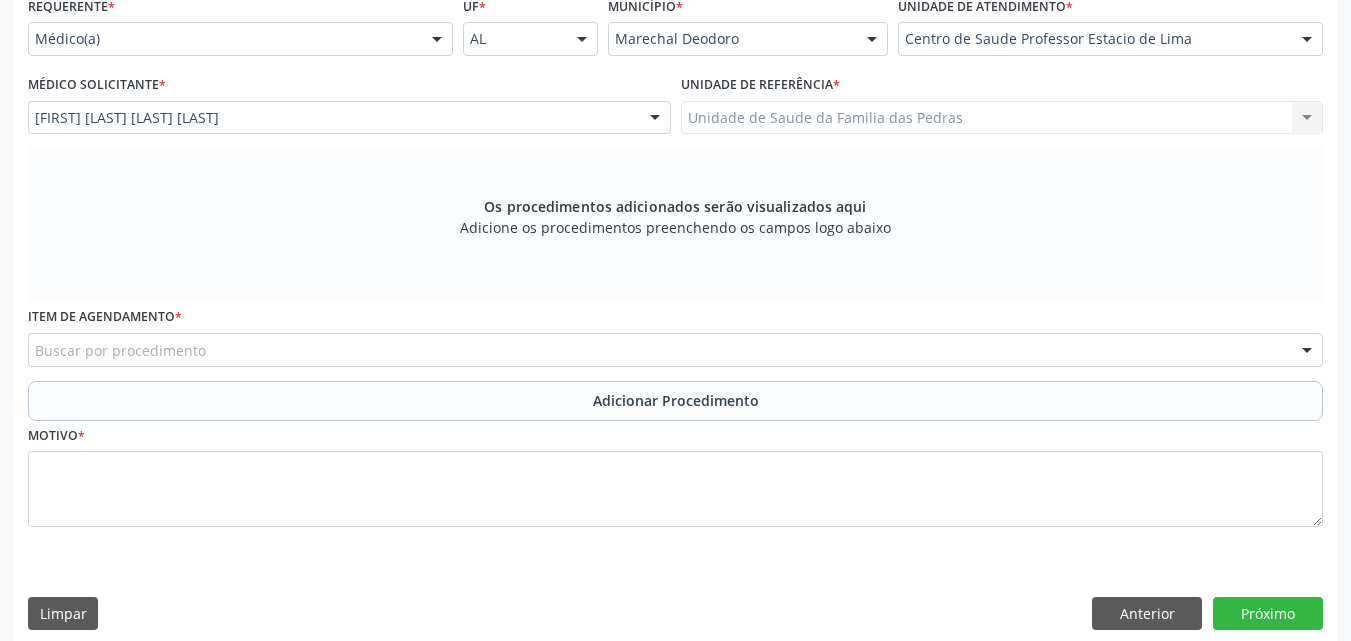 click on "Buscar por procedimento" at bounding box center (675, 350) 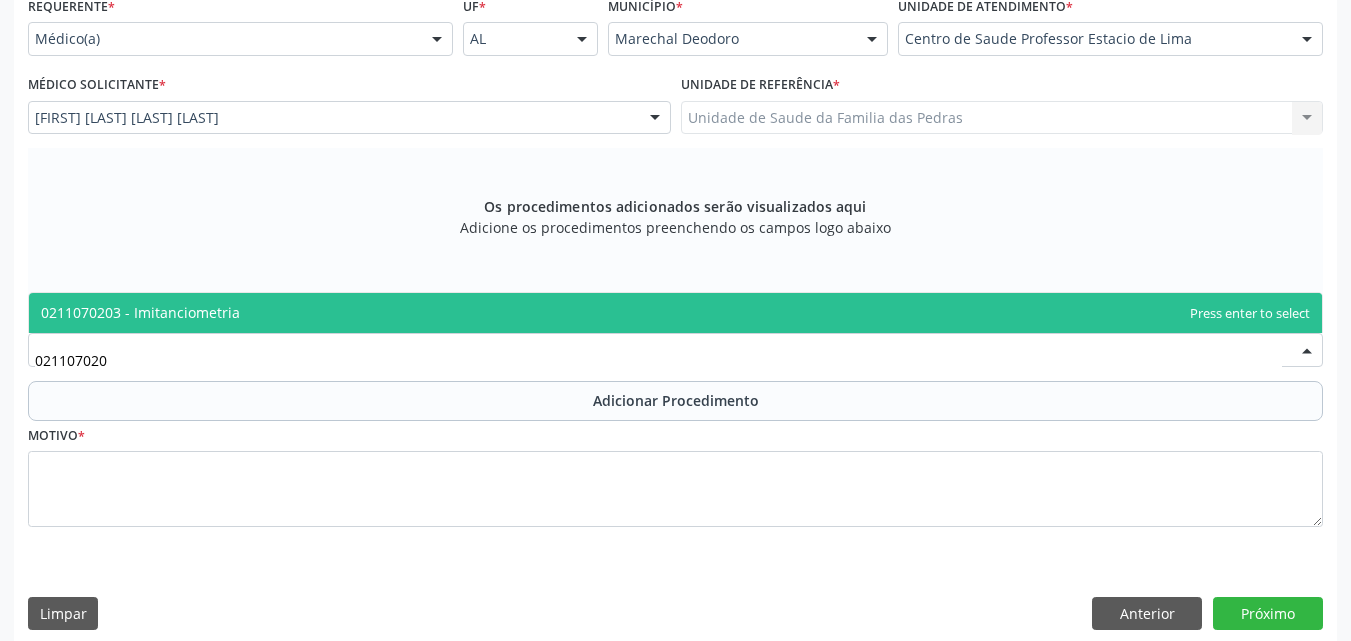 type on "0211070203" 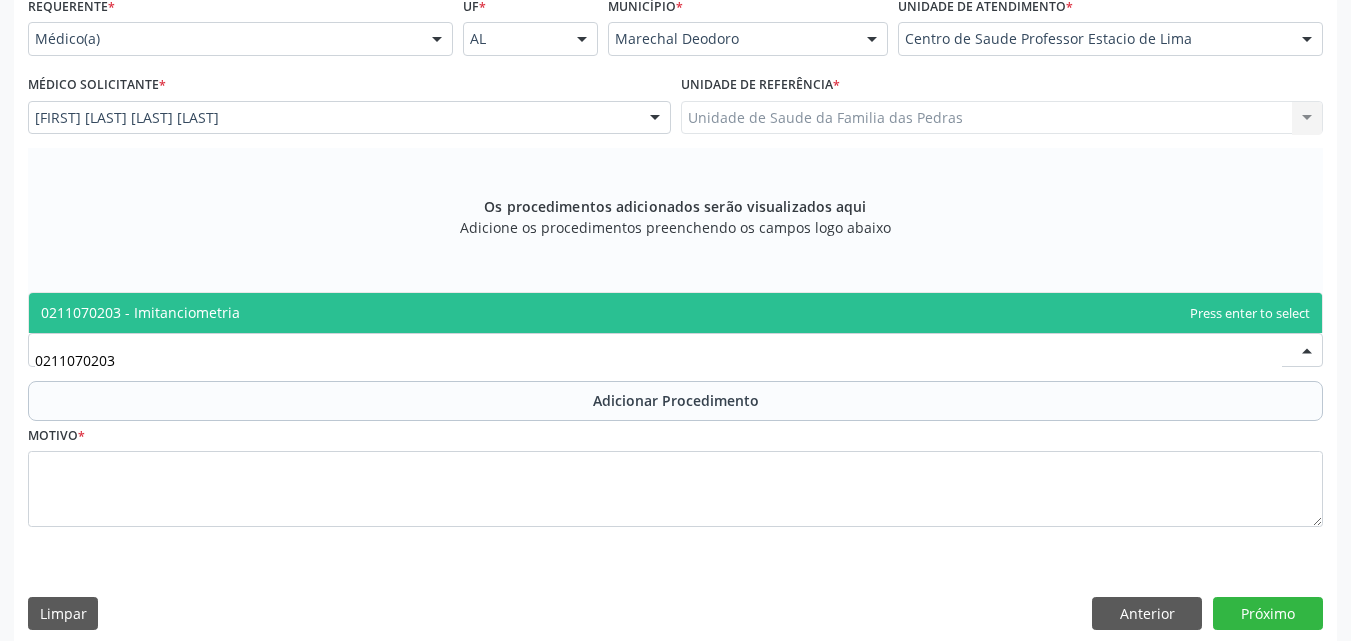 click on "0211070203 - Imitanciometria" at bounding box center (675, 313) 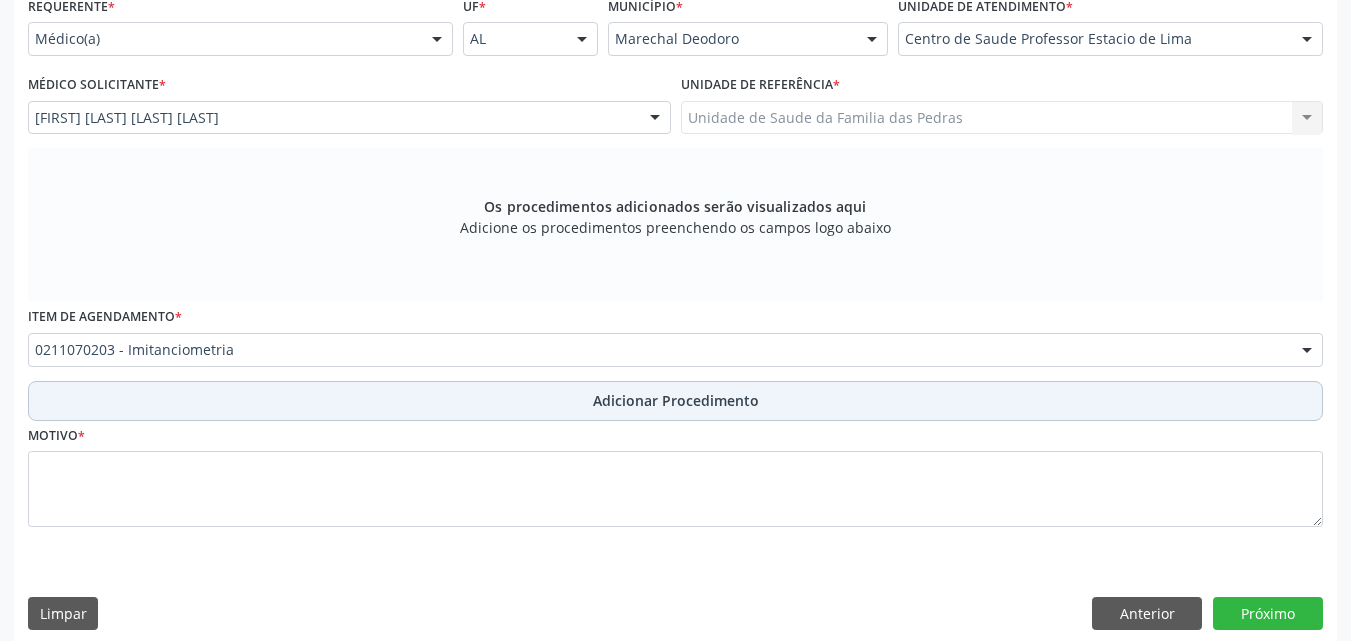 click on "Adicionar Procedimento" at bounding box center (675, 401) 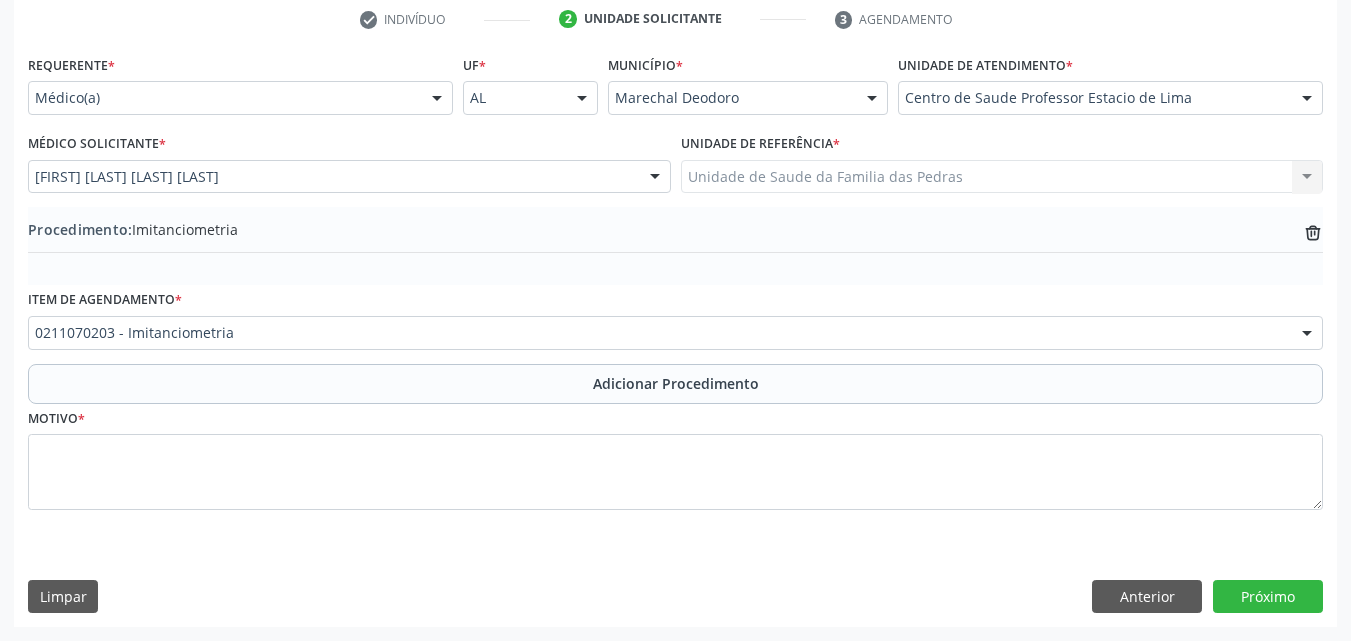 scroll, scrollTop: 412, scrollLeft: 0, axis: vertical 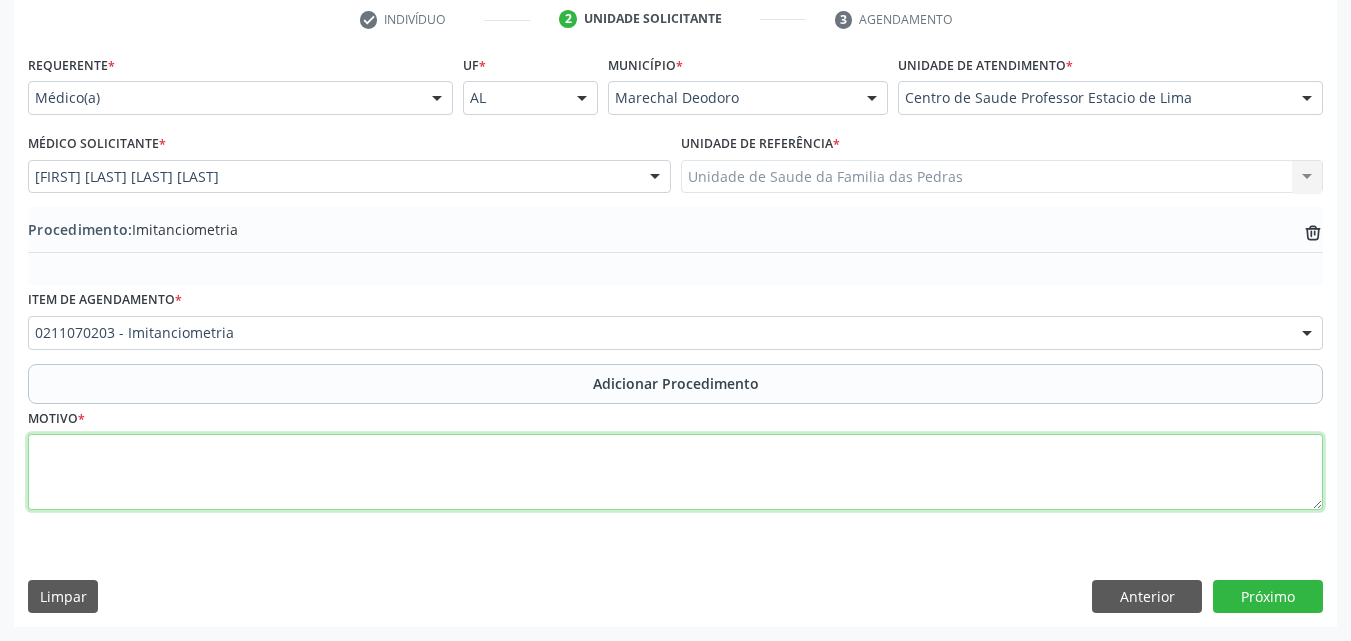 click at bounding box center (675, 472) 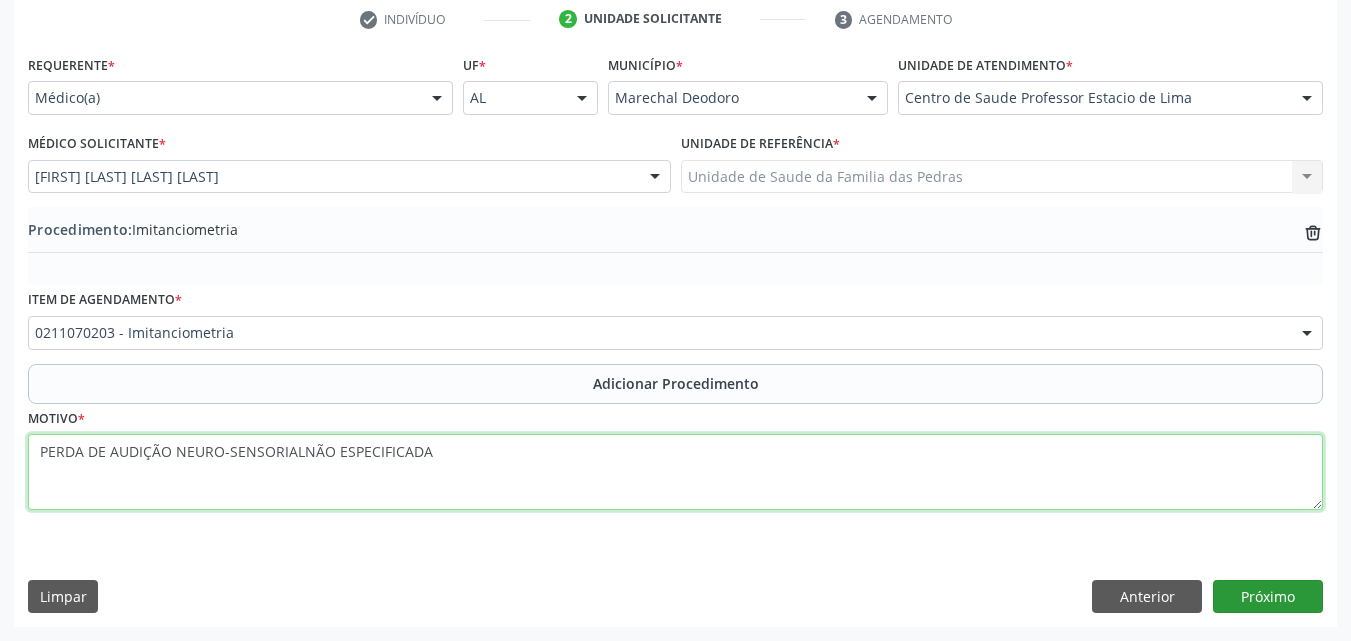 type on "PERDA DE AUDIÇÃO NEURO-SENSORIALNÃO ESPECIFICADA" 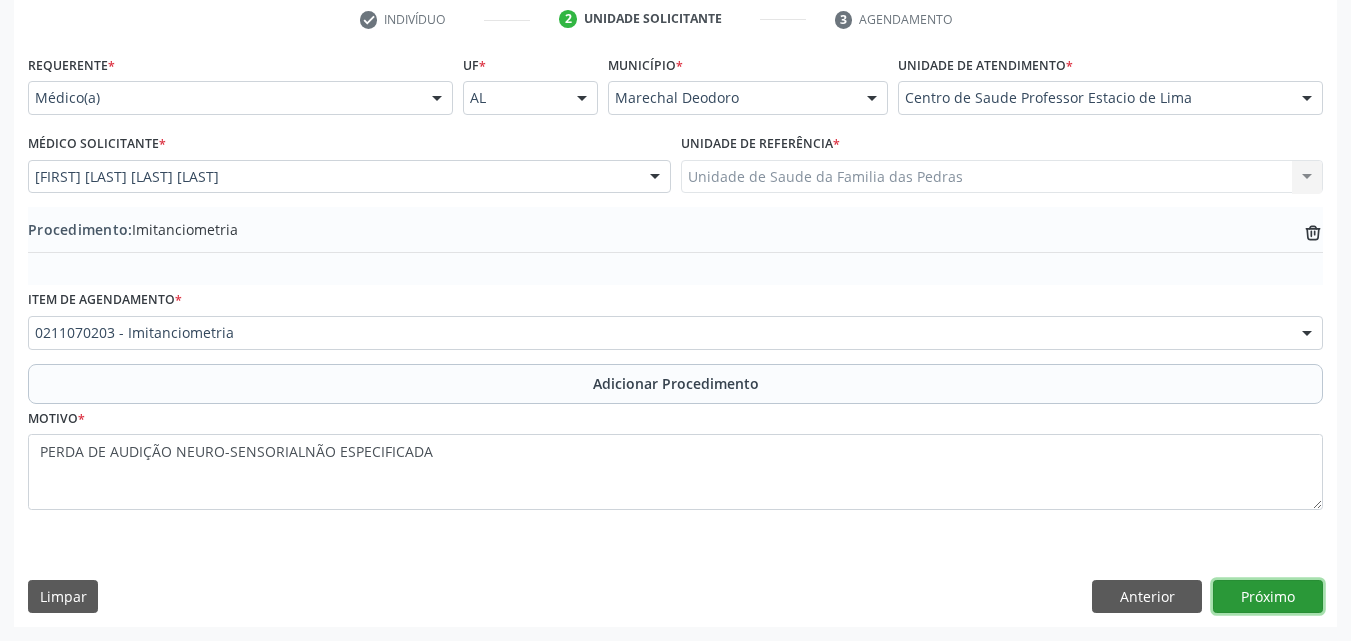 click on "Próximo" at bounding box center (1268, 597) 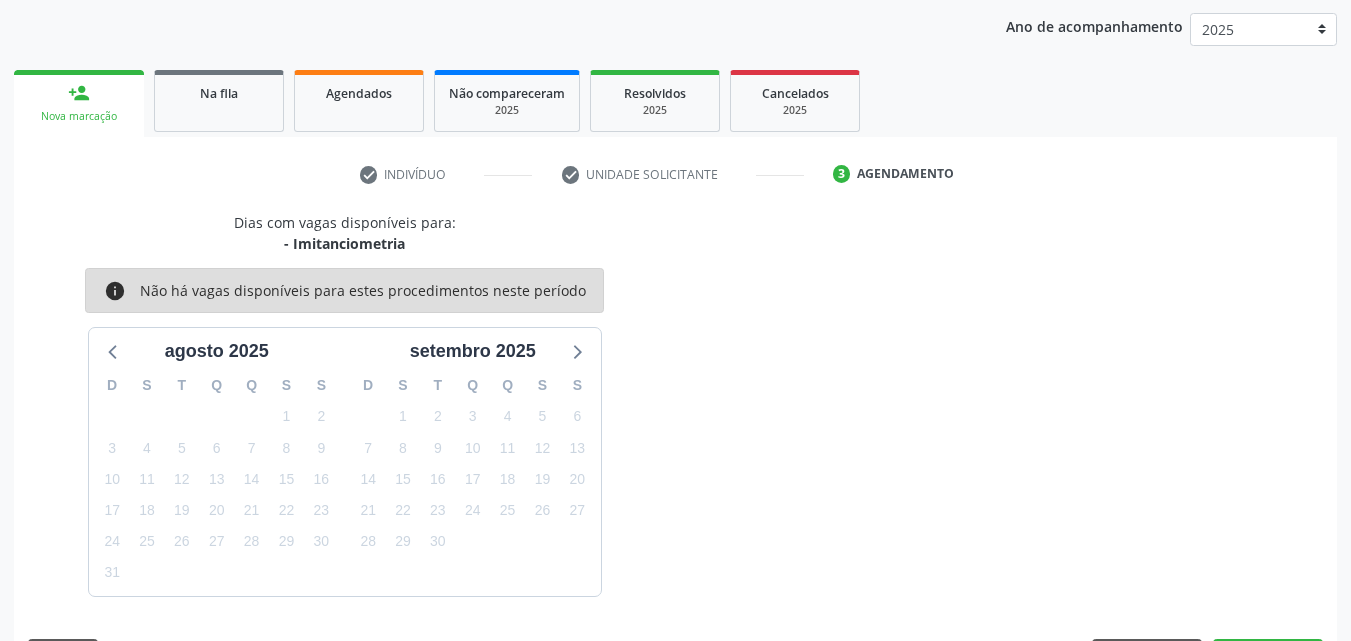 scroll, scrollTop: 316, scrollLeft: 0, axis: vertical 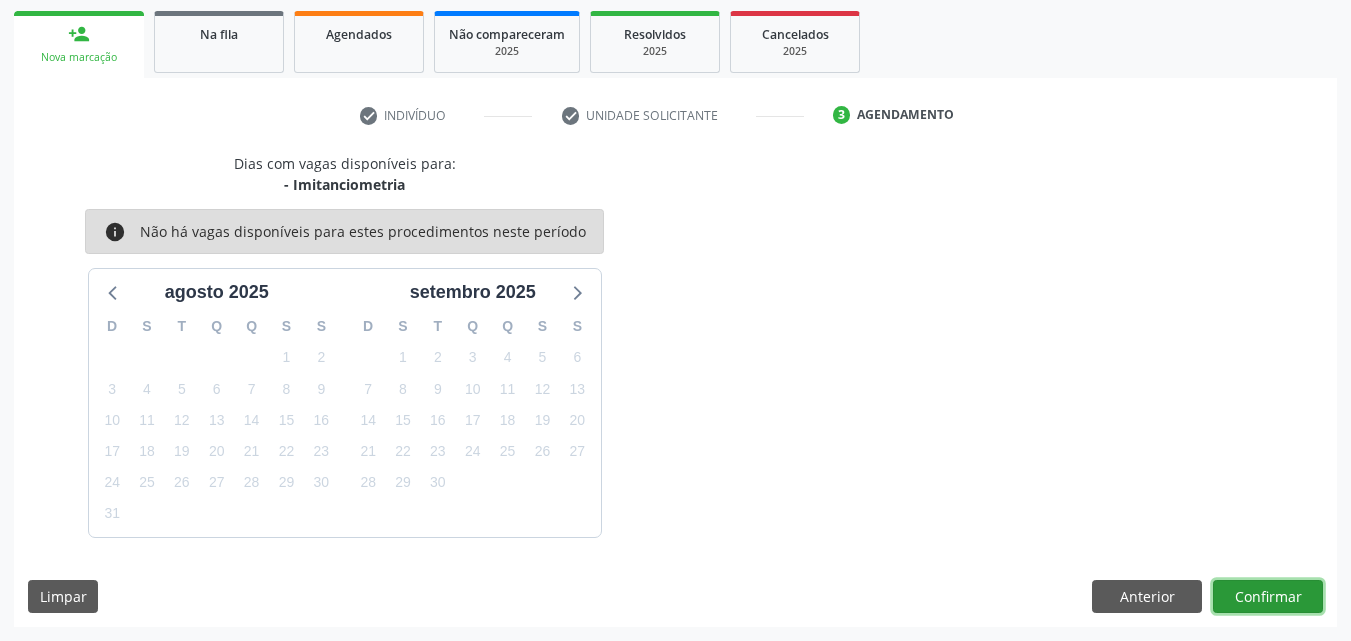 click on "Confirmar" at bounding box center (1268, 597) 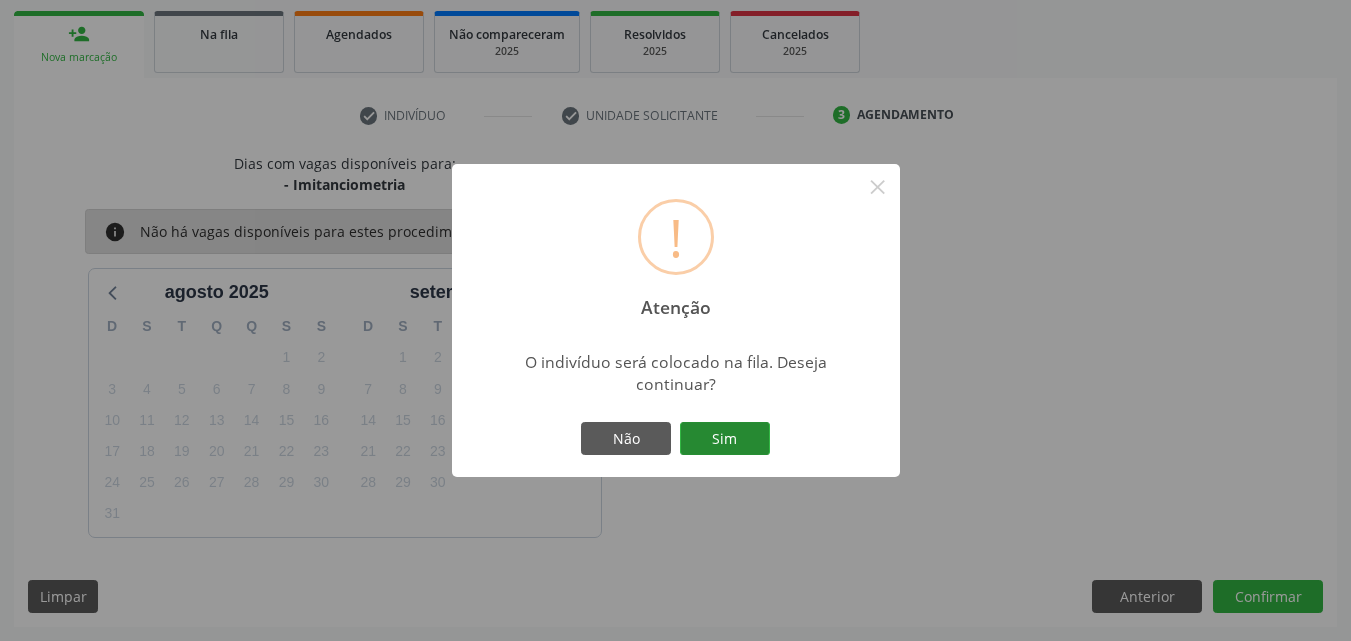 click on "Sim" at bounding box center [725, 439] 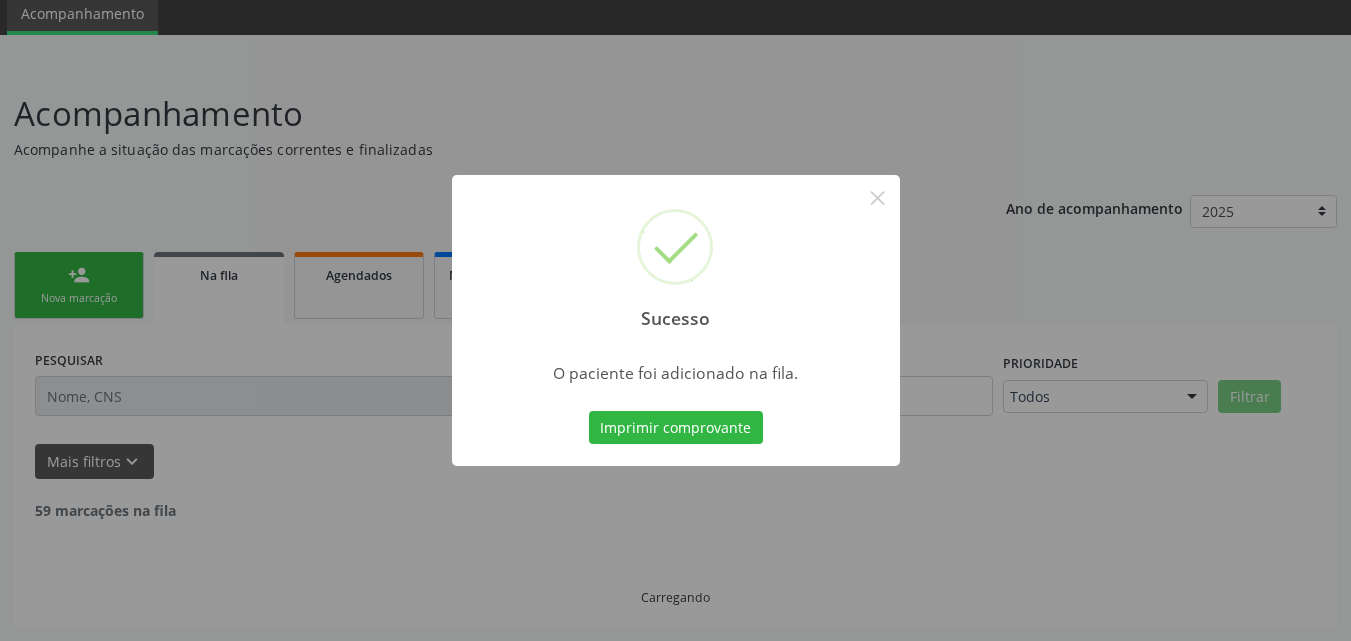 scroll, scrollTop: 54, scrollLeft: 0, axis: vertical 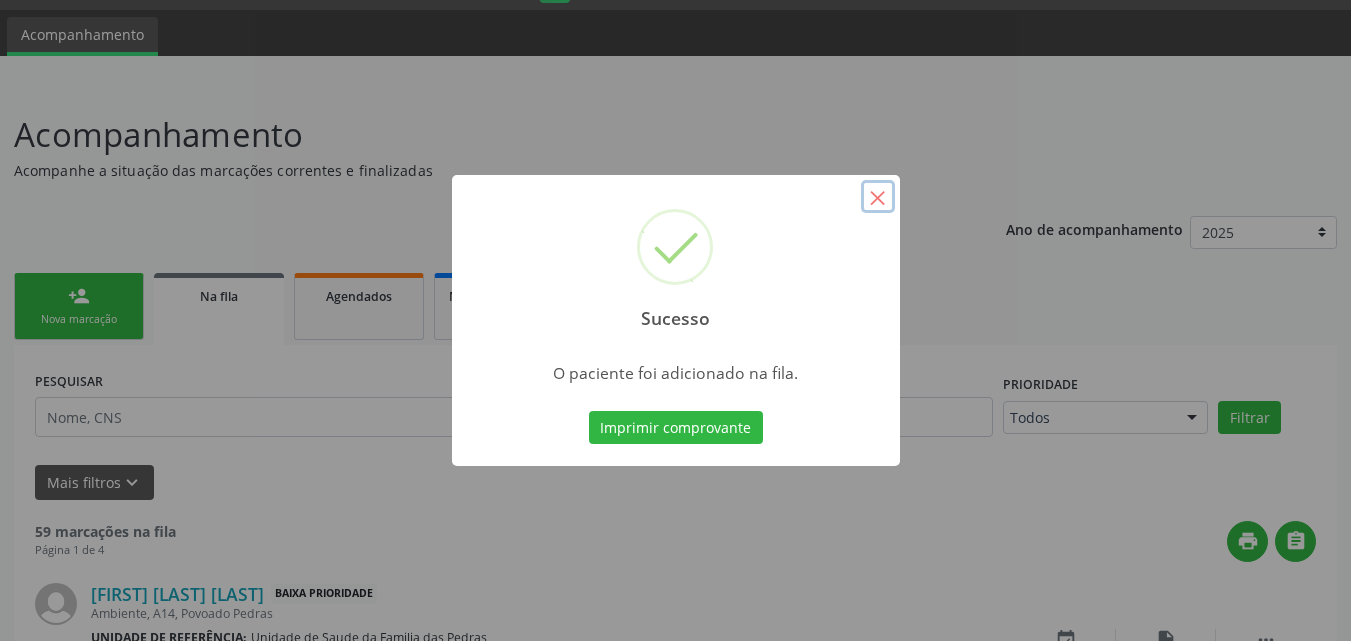 click on "×" at bounding box center (878, 197) 